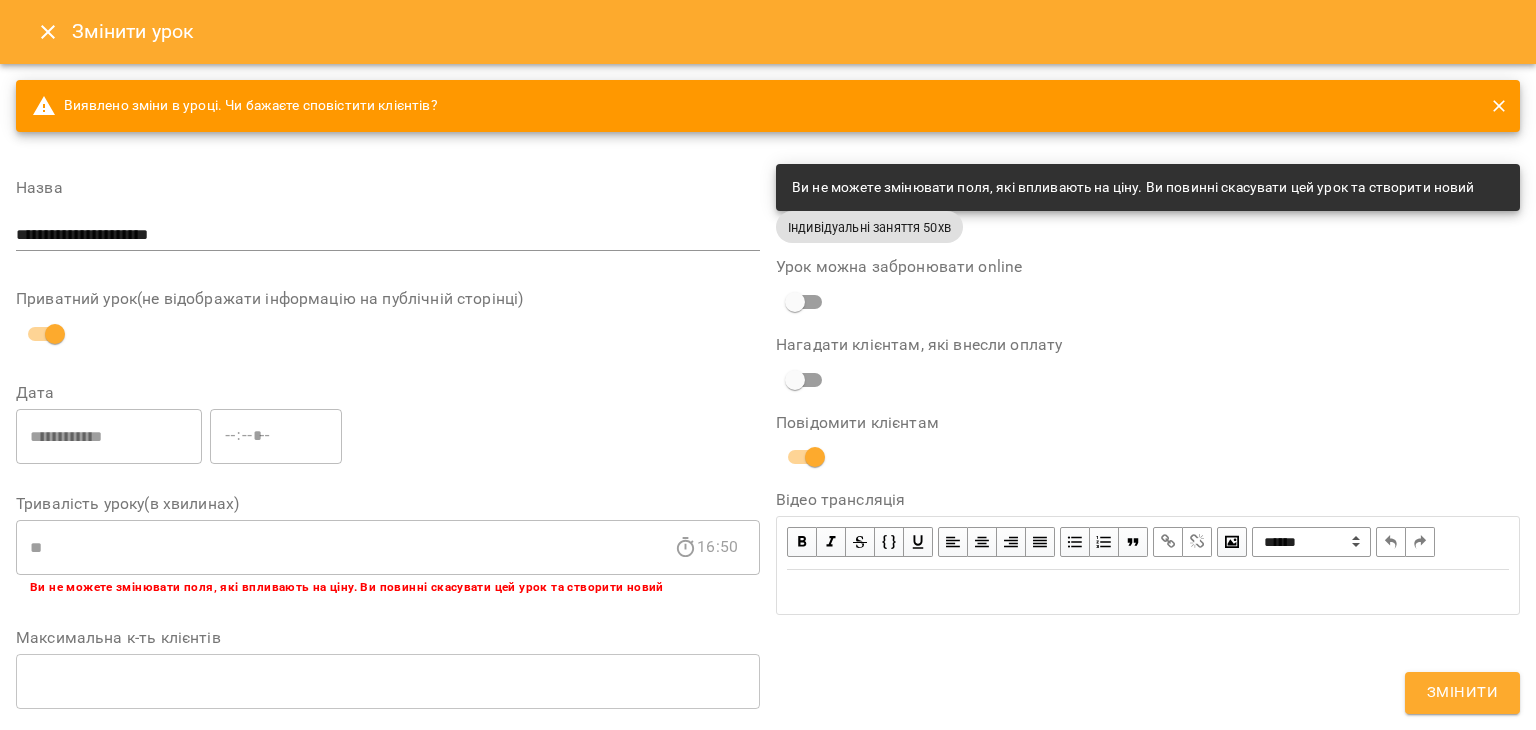 scroll, scrollTop: 0, scrollLeft: 0, axis: both 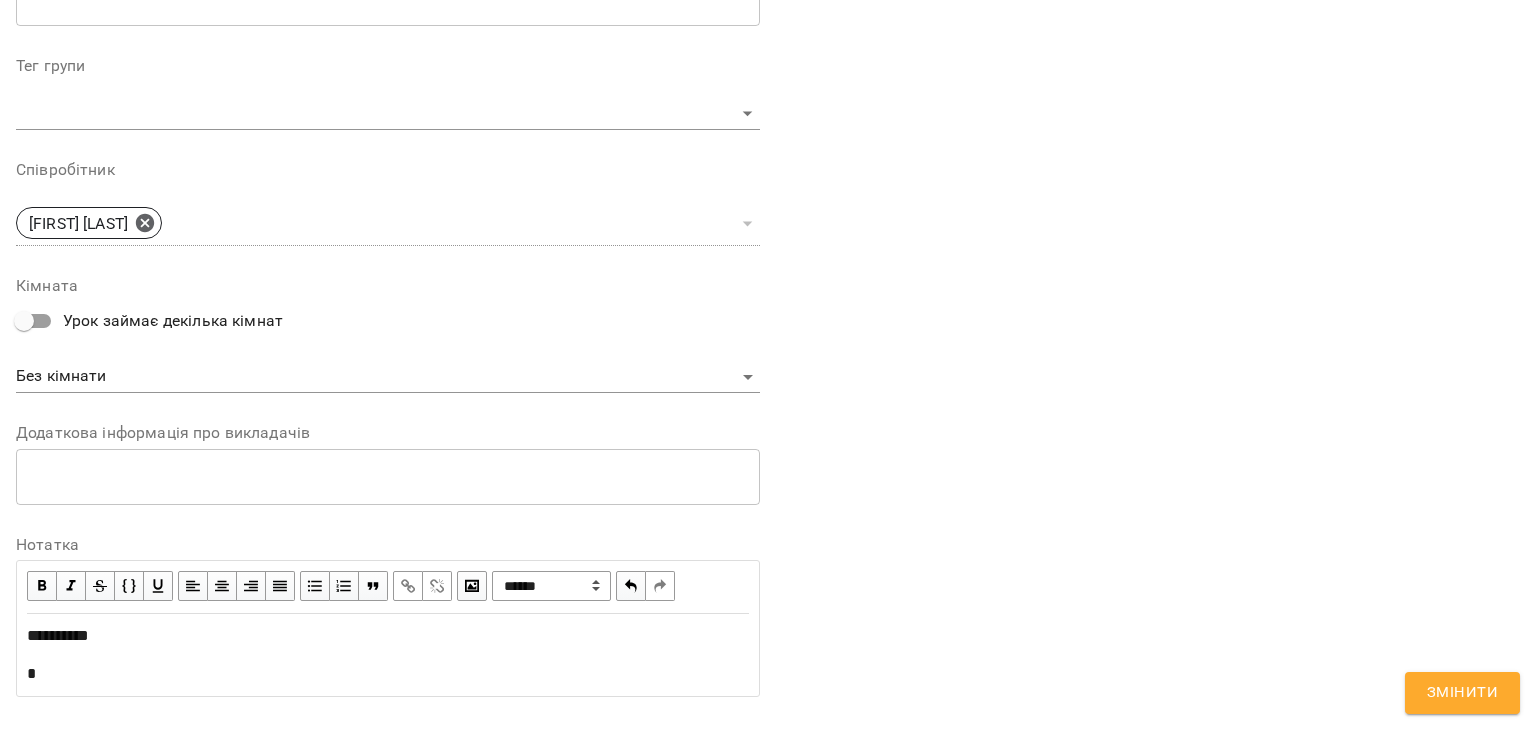 type 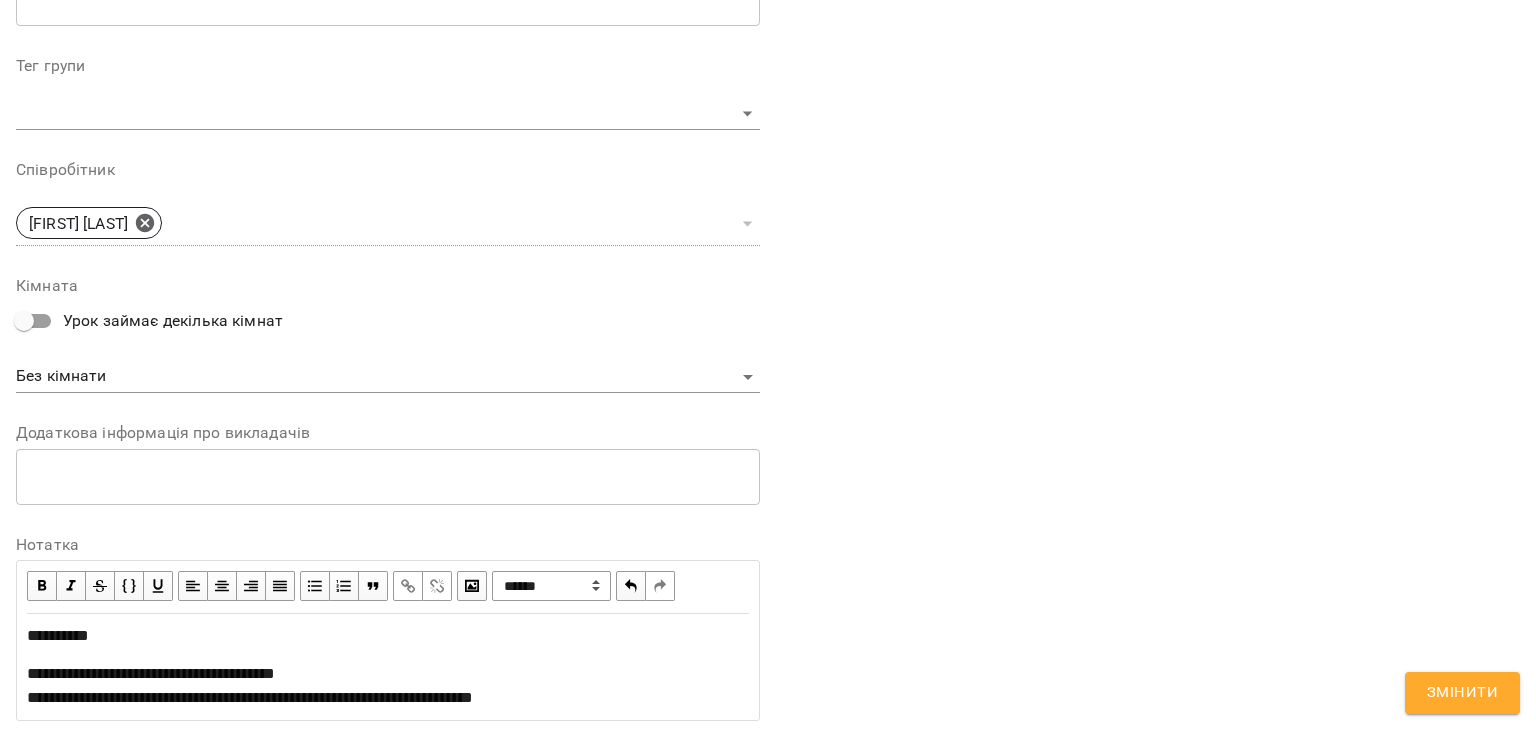 scroll, scrollTop: 744, scrollLeft: 0, axis: vertical 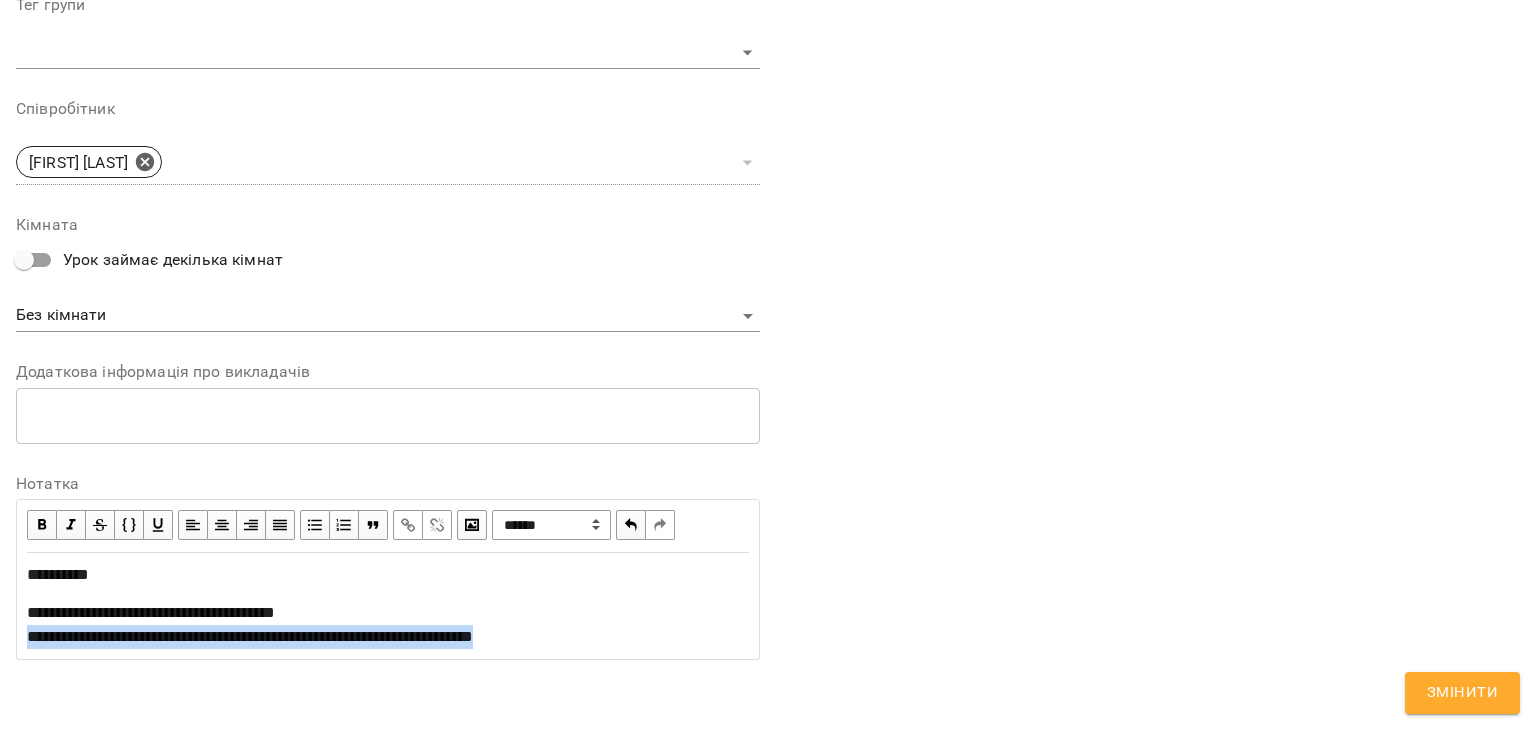 drag, startPoint x: 24, startPoint y: 637, endPoint x: 605, endPoint y: 655, distance: 581.27875 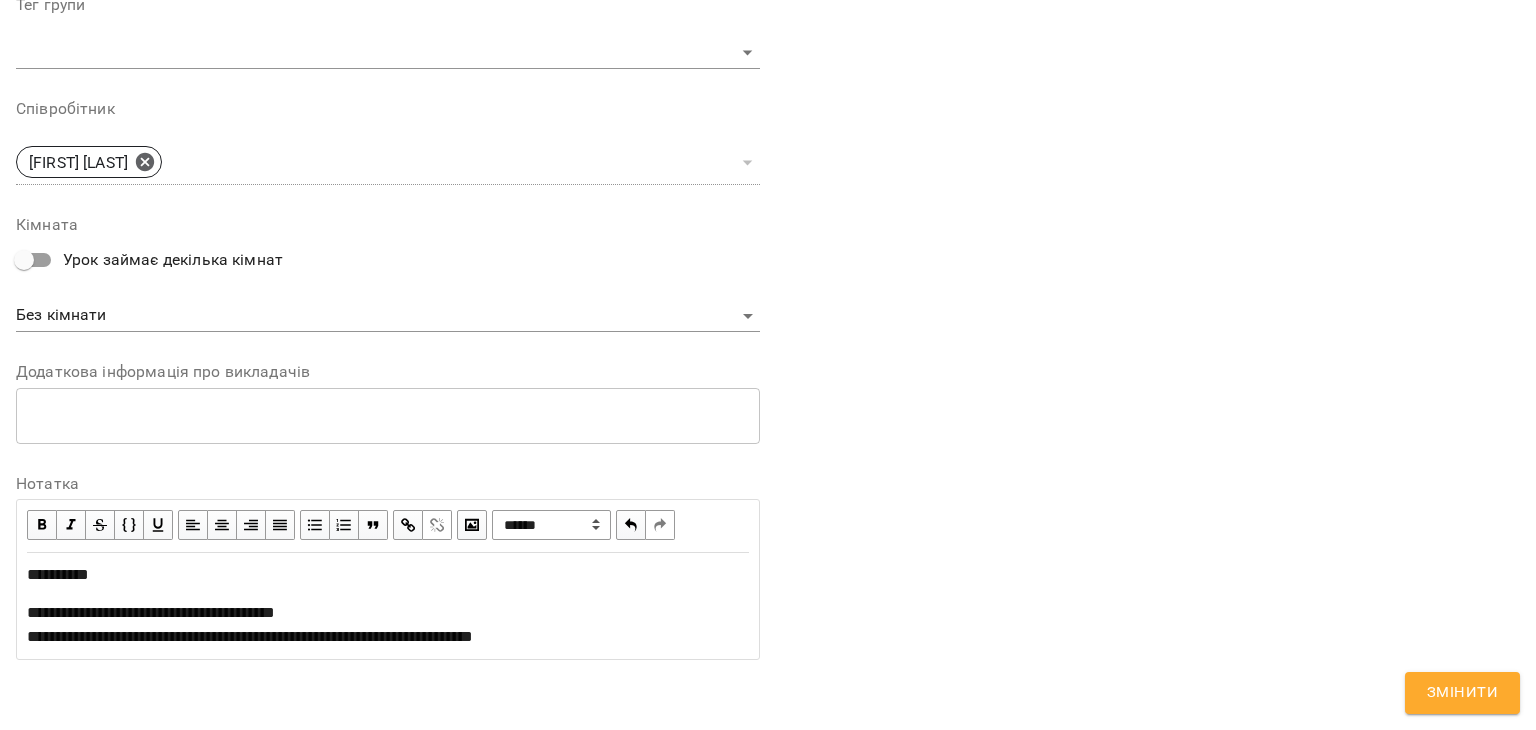 click at bounding box center (408, 525) 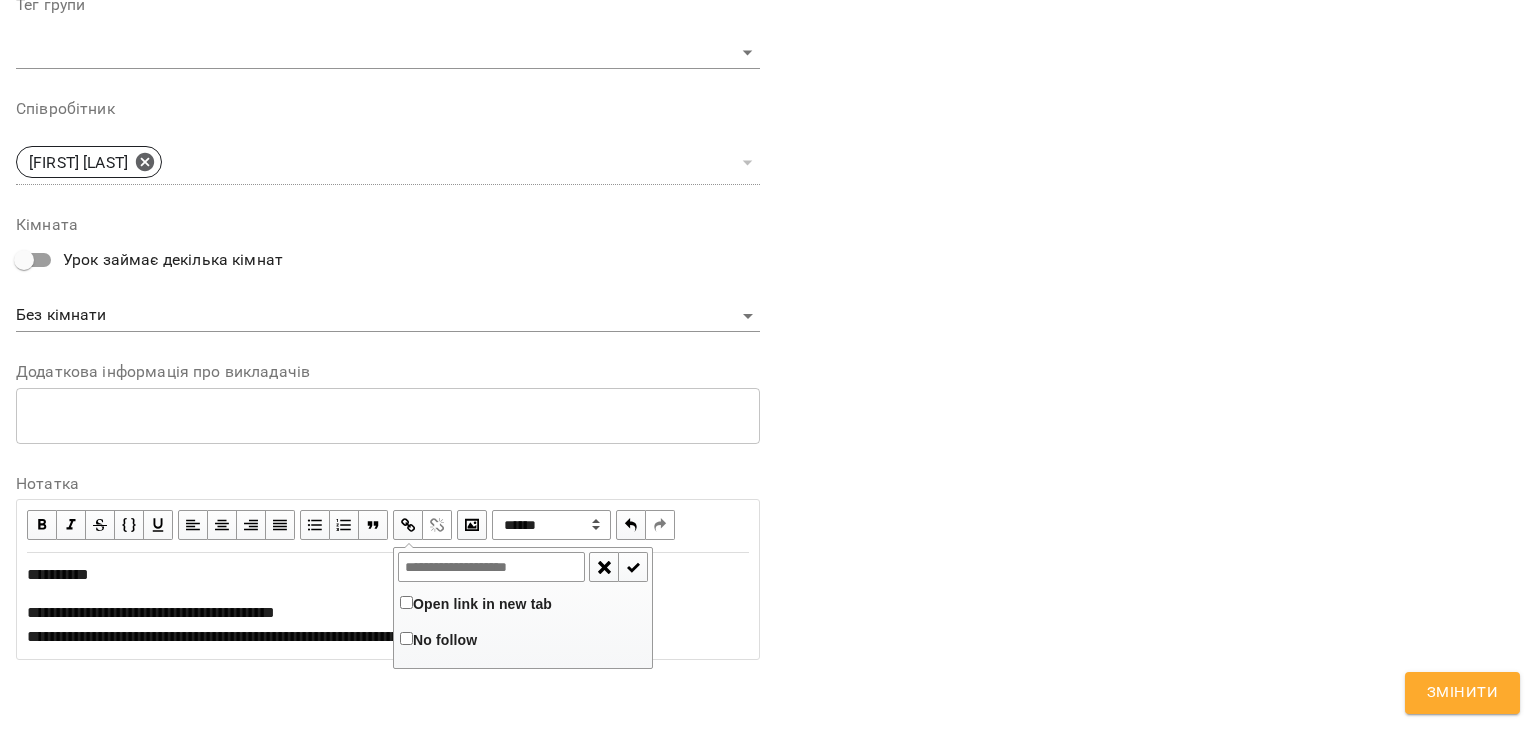 type on "**********" 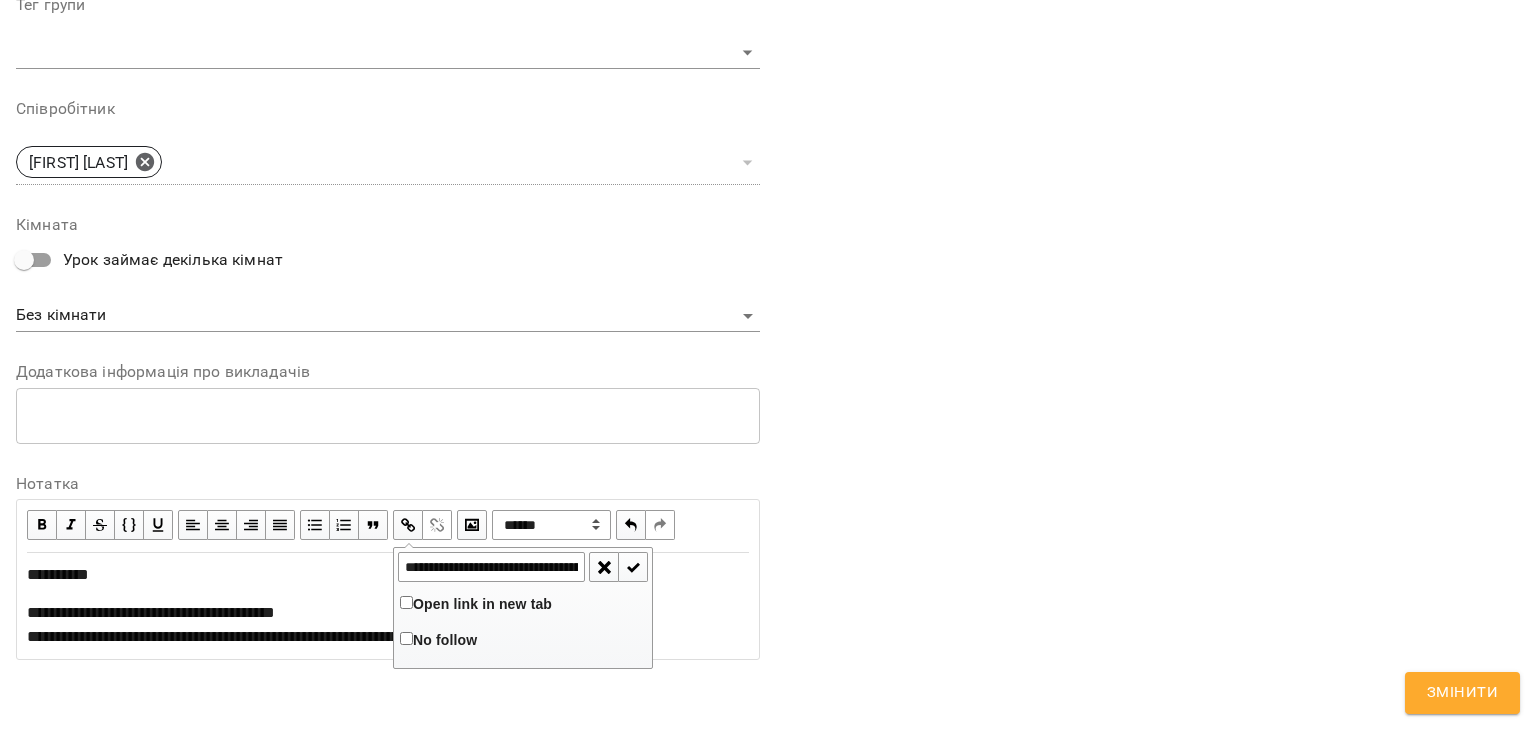 scroll, scrollTop: 0, scrollLeft: 285, axis: horizontal 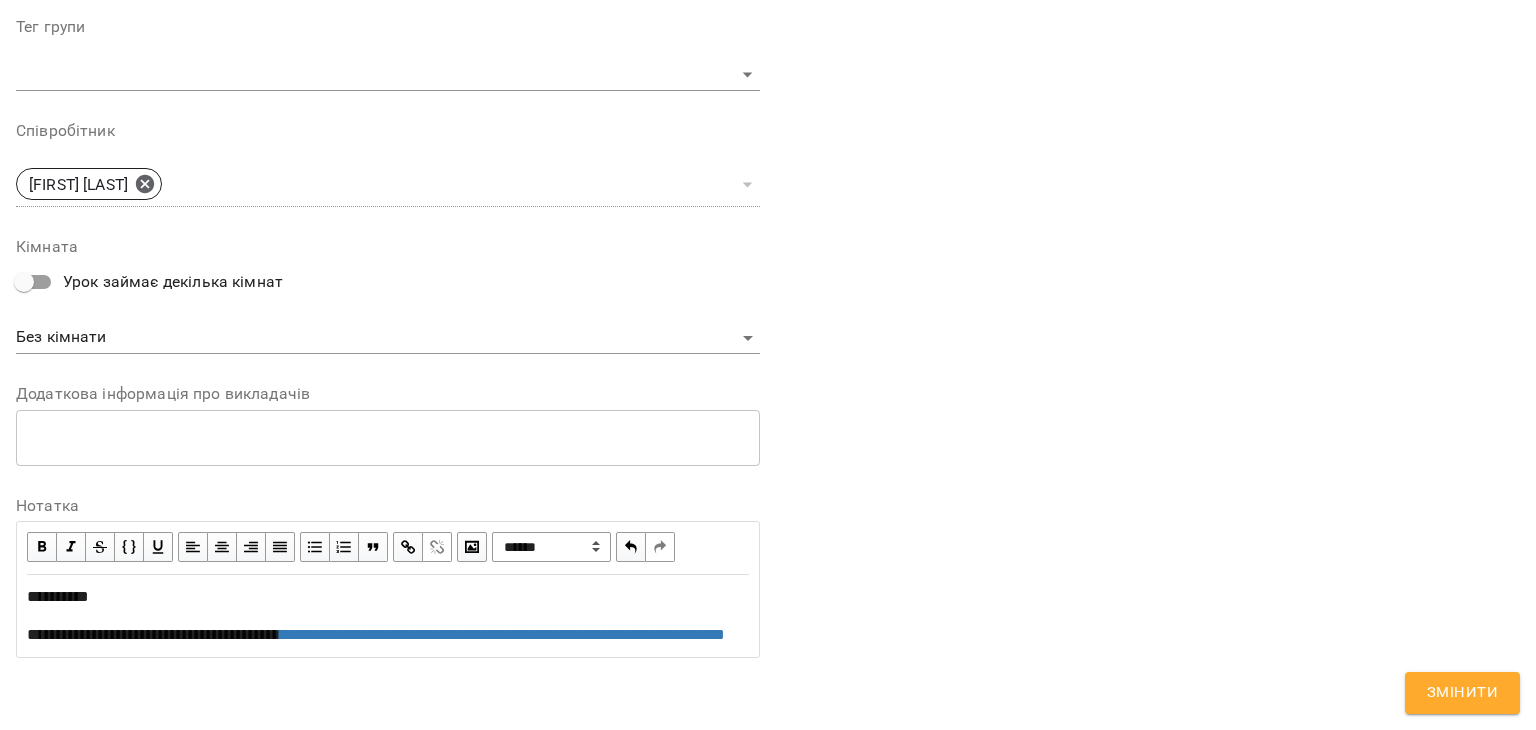 click on "Змінити" at bounding box center (1462, 693) 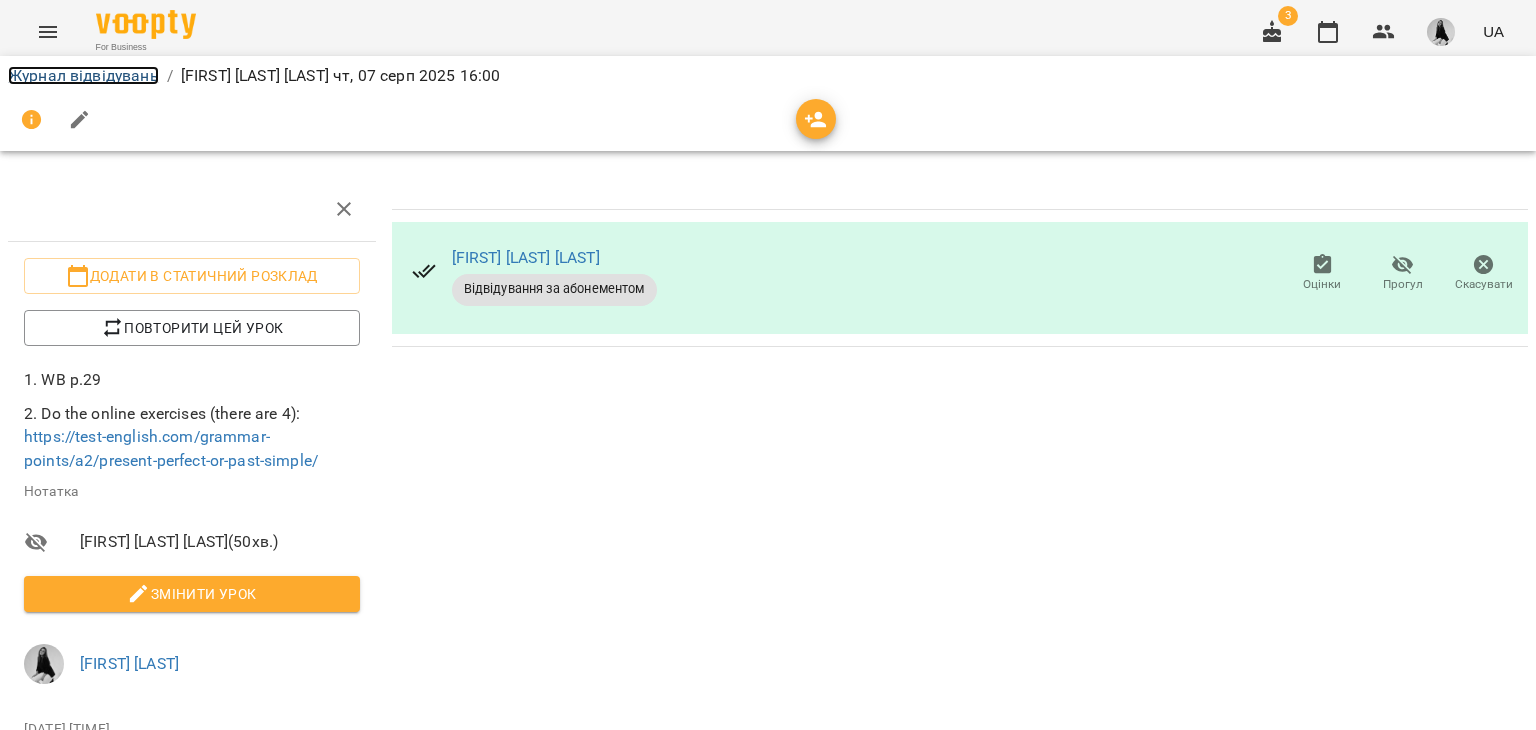 click on "Журнал відвідувань" at bounding box center [83, 75] 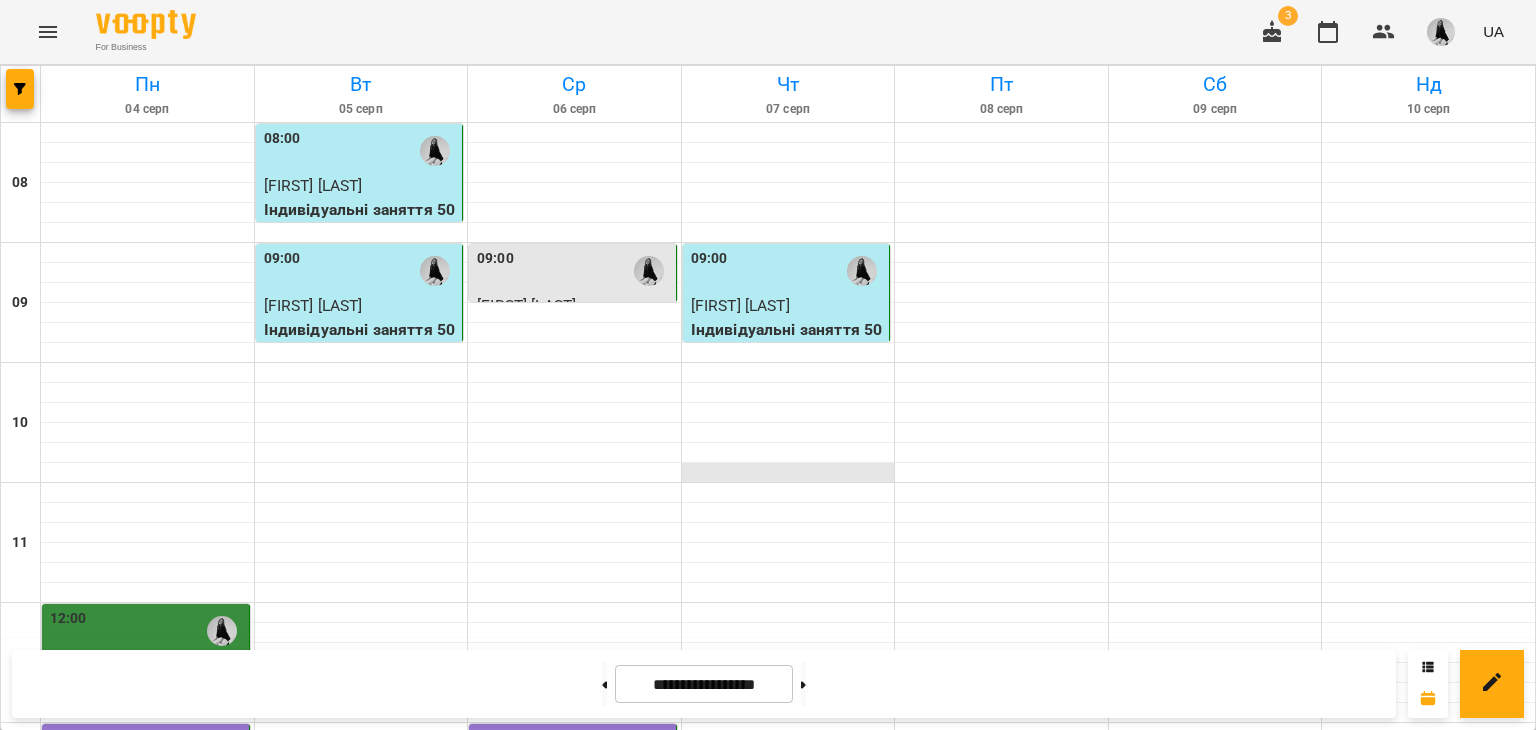 scroll, scrollTop: 984, scrollLeft: 0, axis: vertical 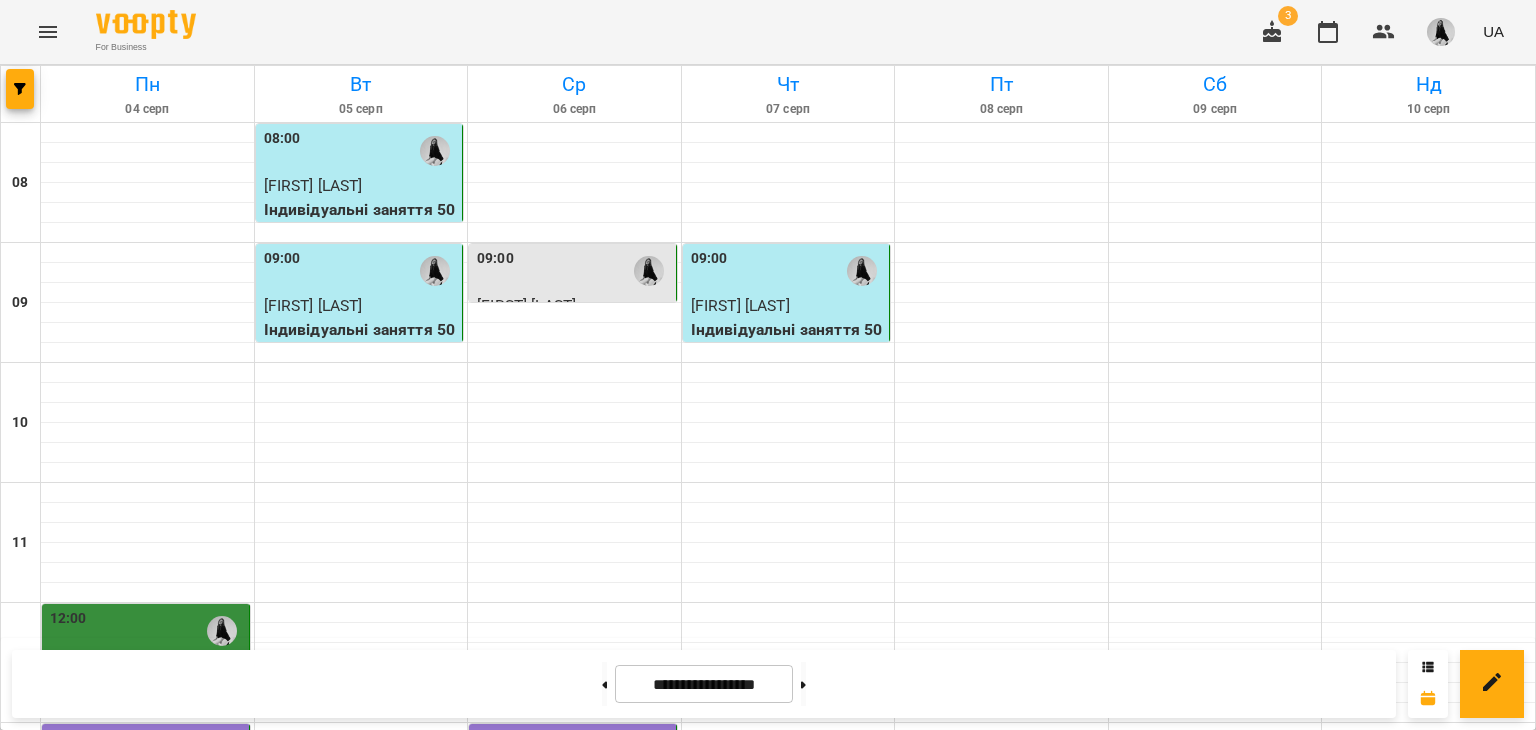 click on "[FIRST] [LAST]" at bounding box center [740, 1265] 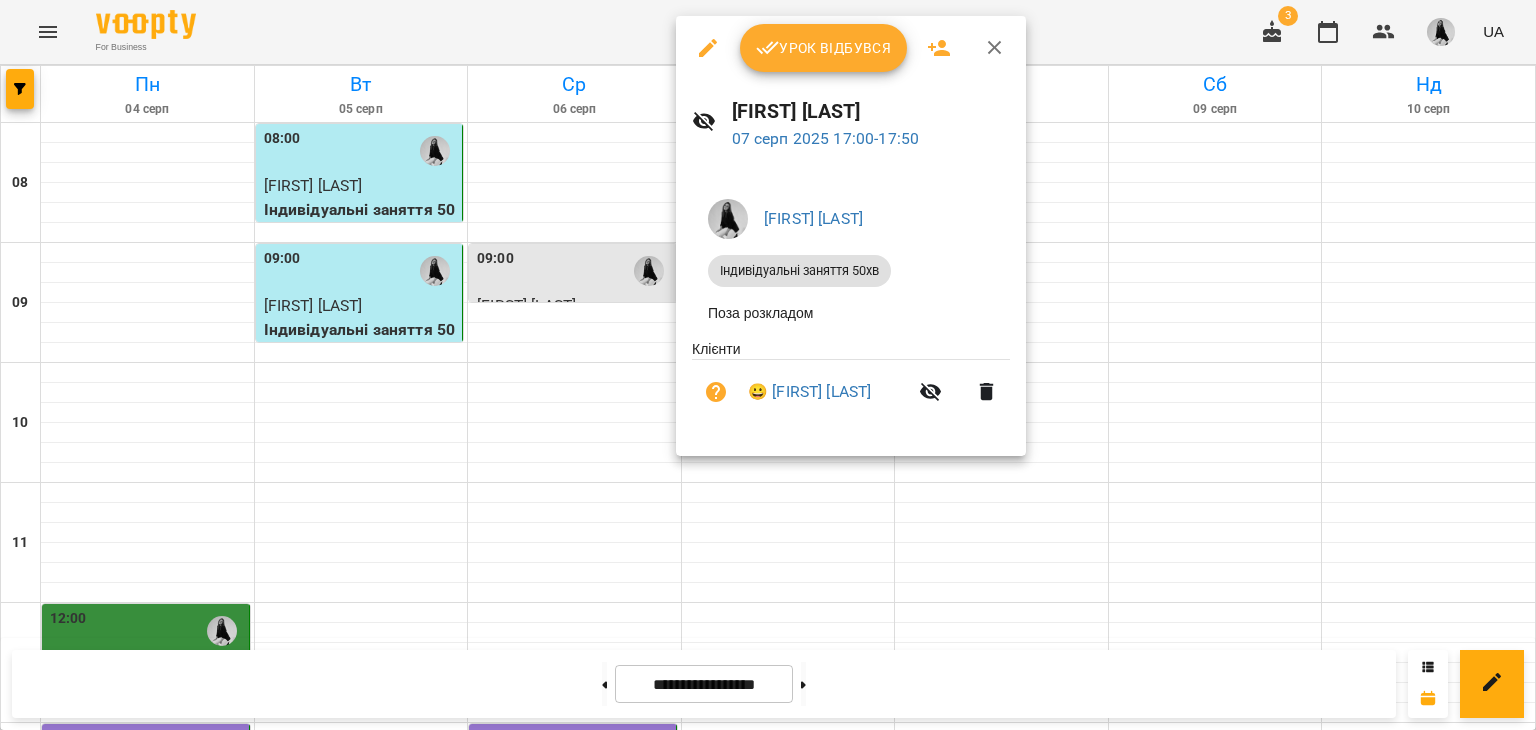 click on "Урок відбувся" at bounding box center (824, 48) 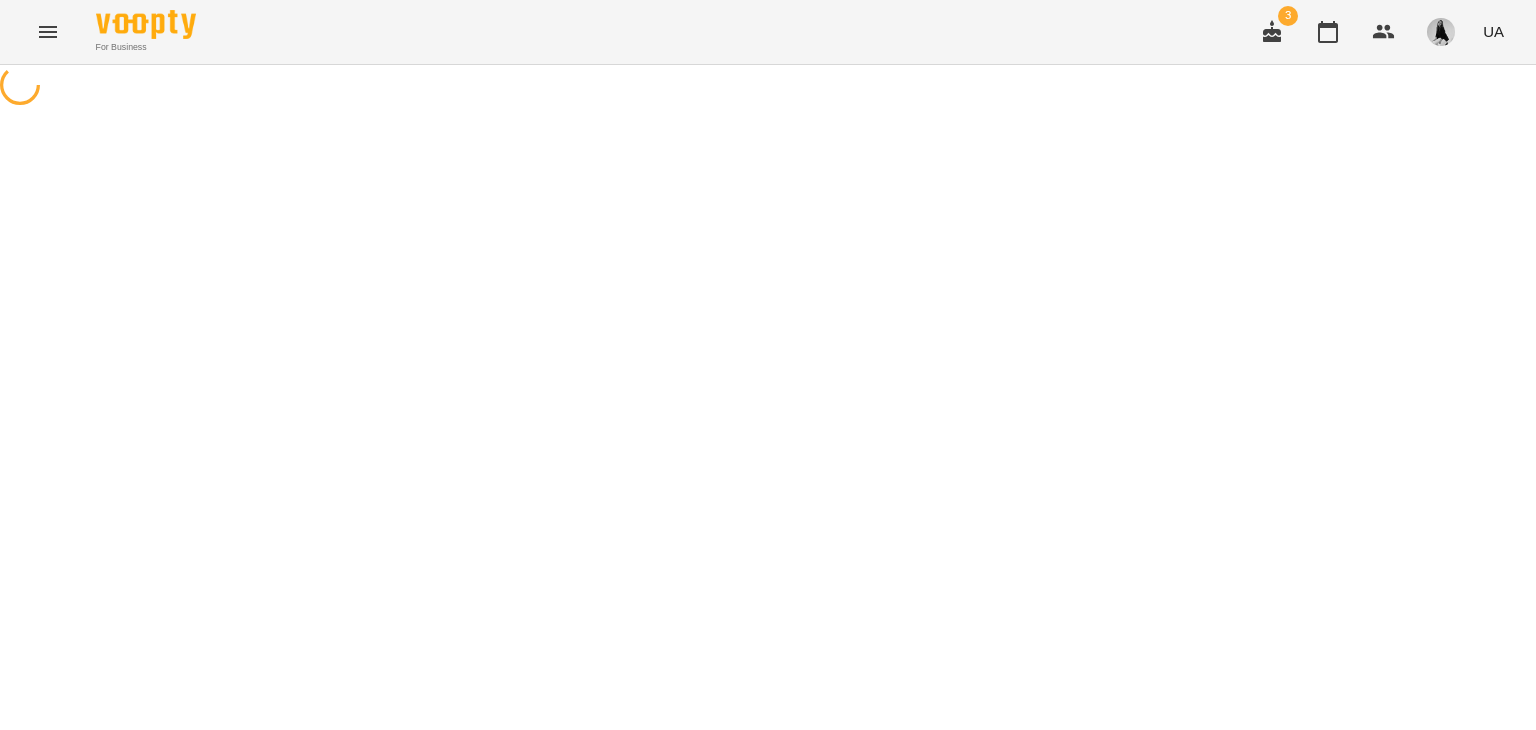 click on "For Business 3 UA" at bounding box center (768, 32) 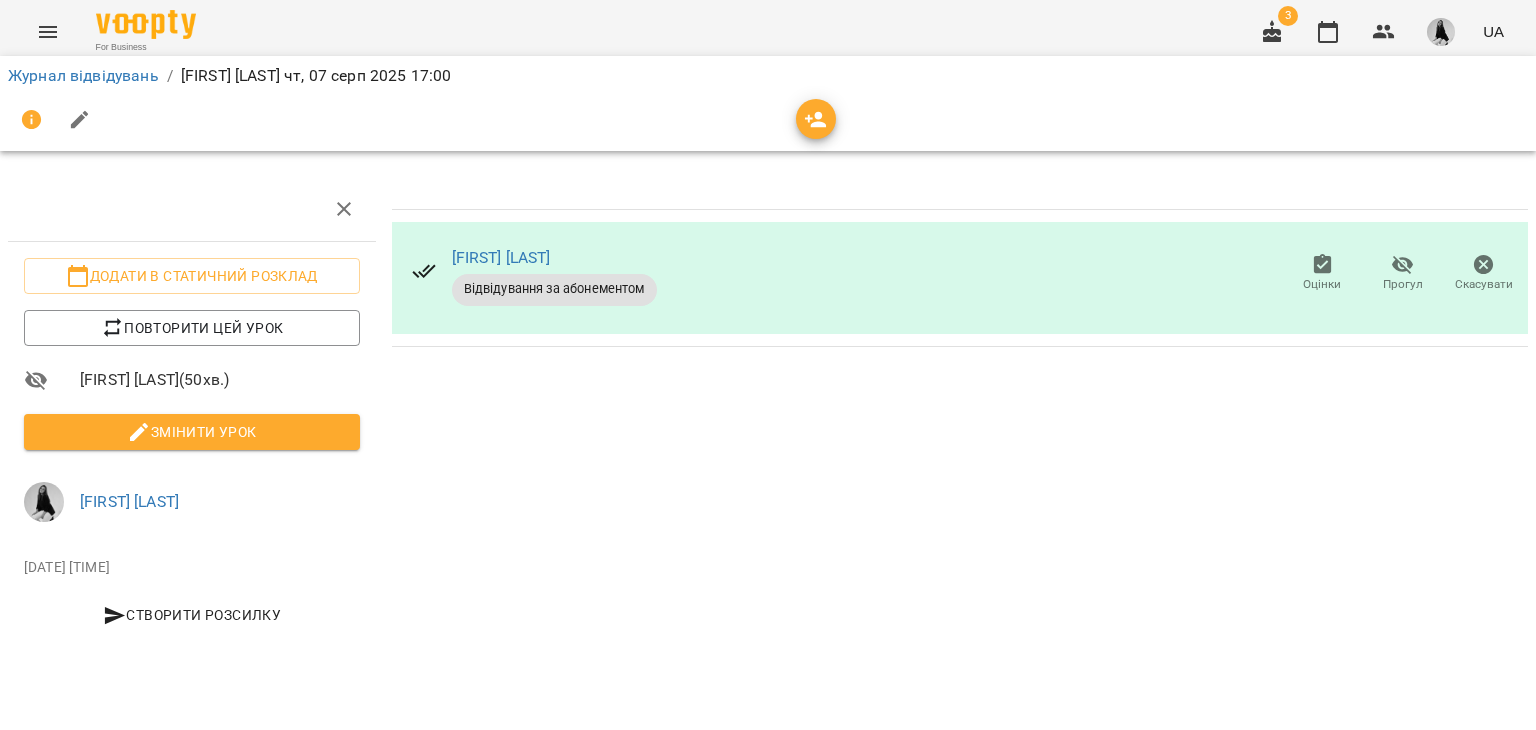 click on "Змінити урок" at bounding box center [192, 432] 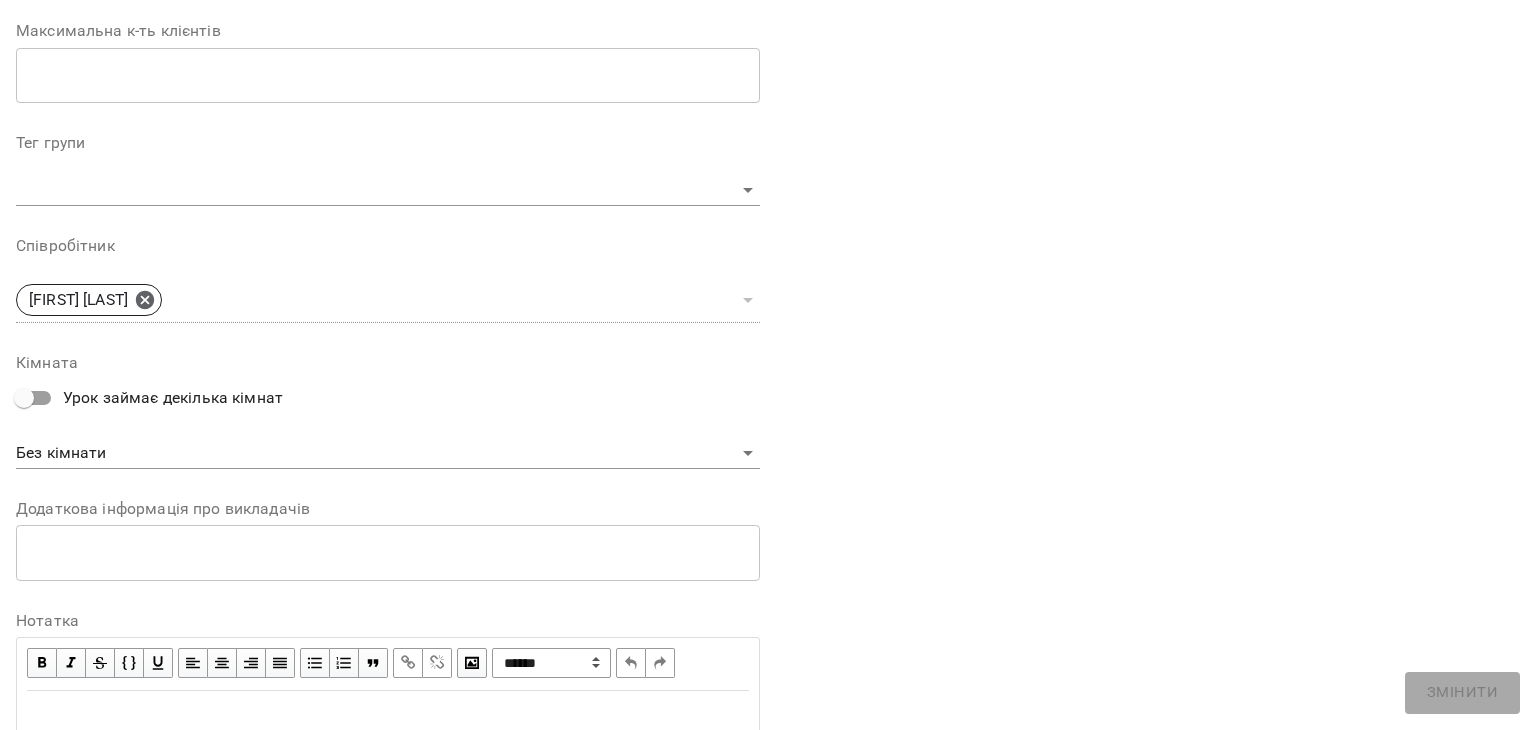 scroll, scrollTop: 600, scrollLeft: 0, axis: vertical 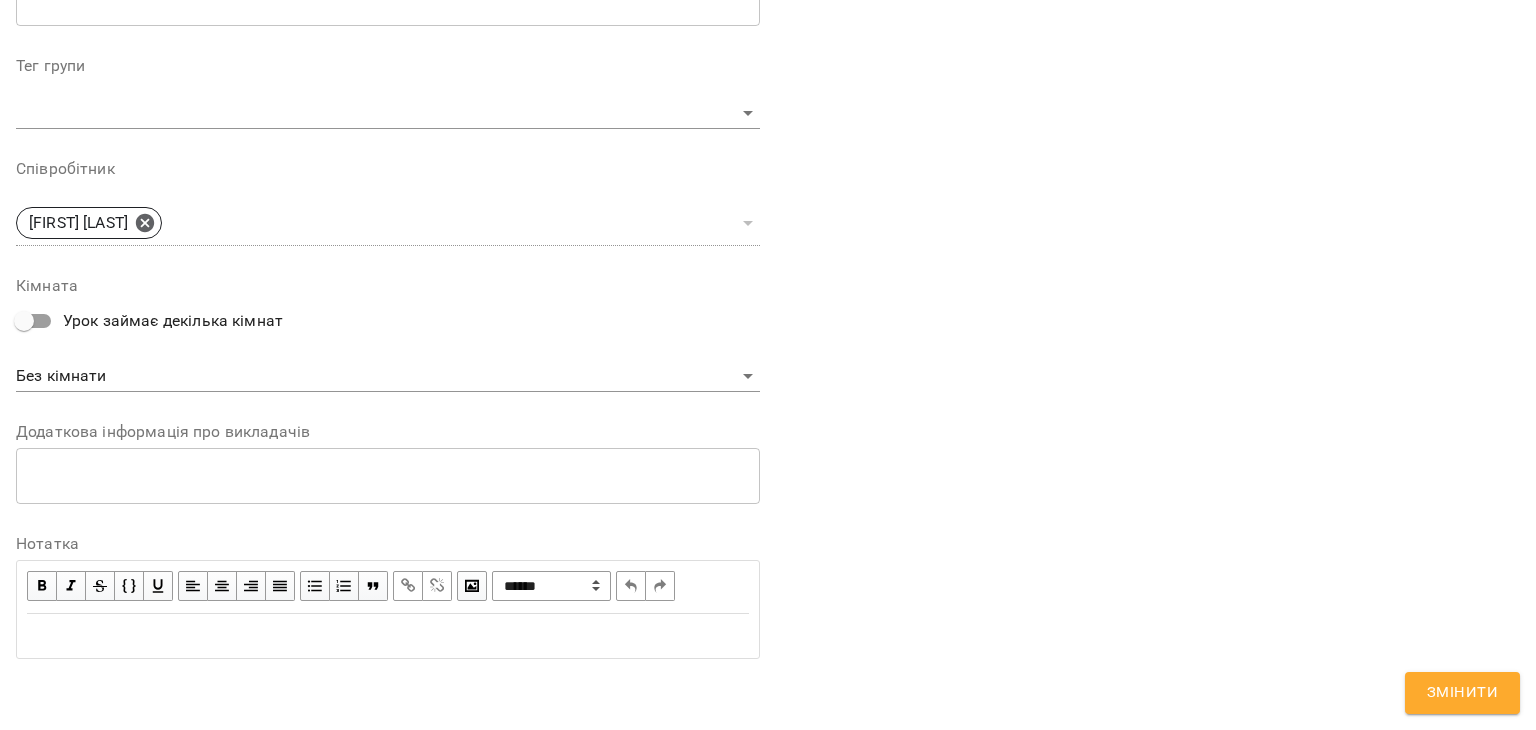 click at bounding box center [388, 636] 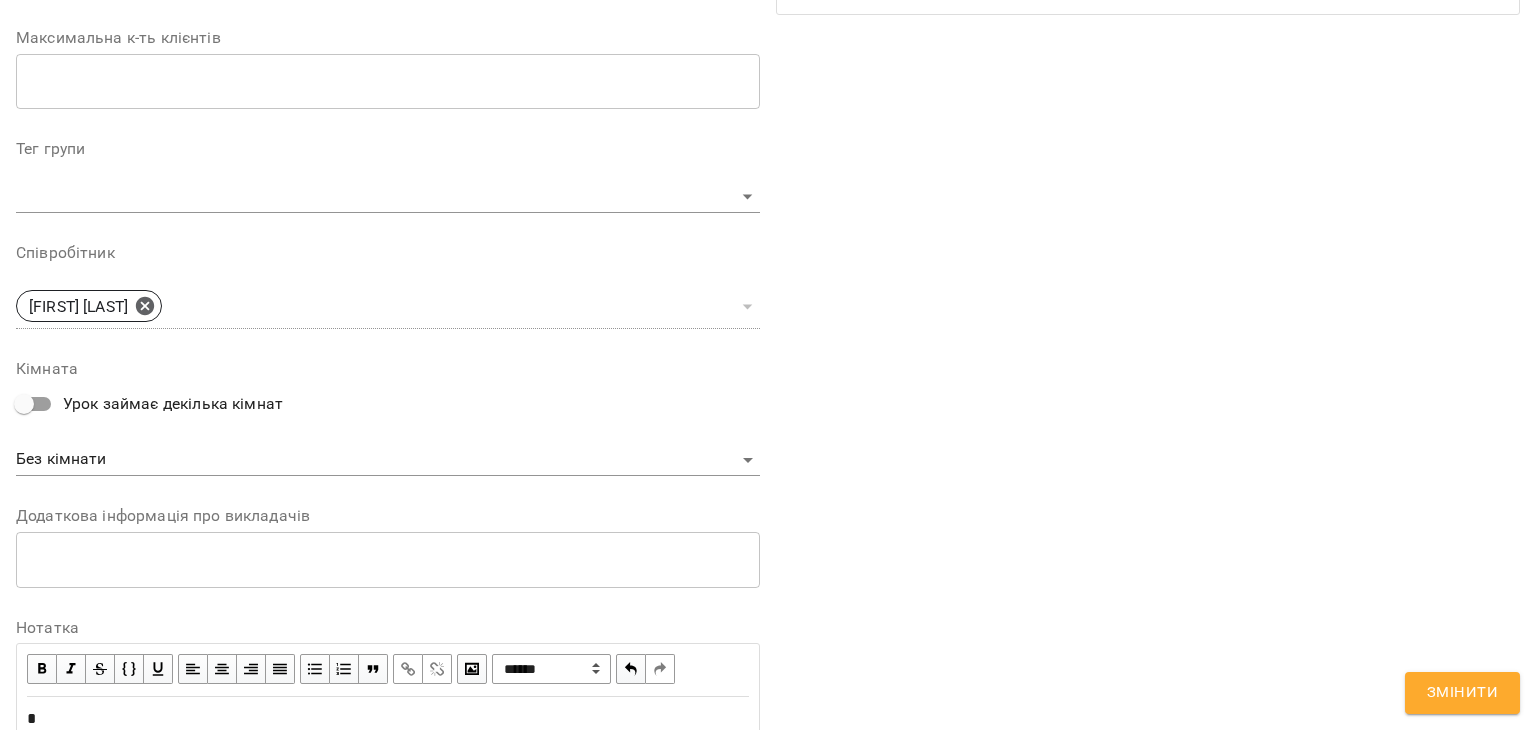 scroll, scrollTop: 683, scrollLeft: 0, axis: vertical 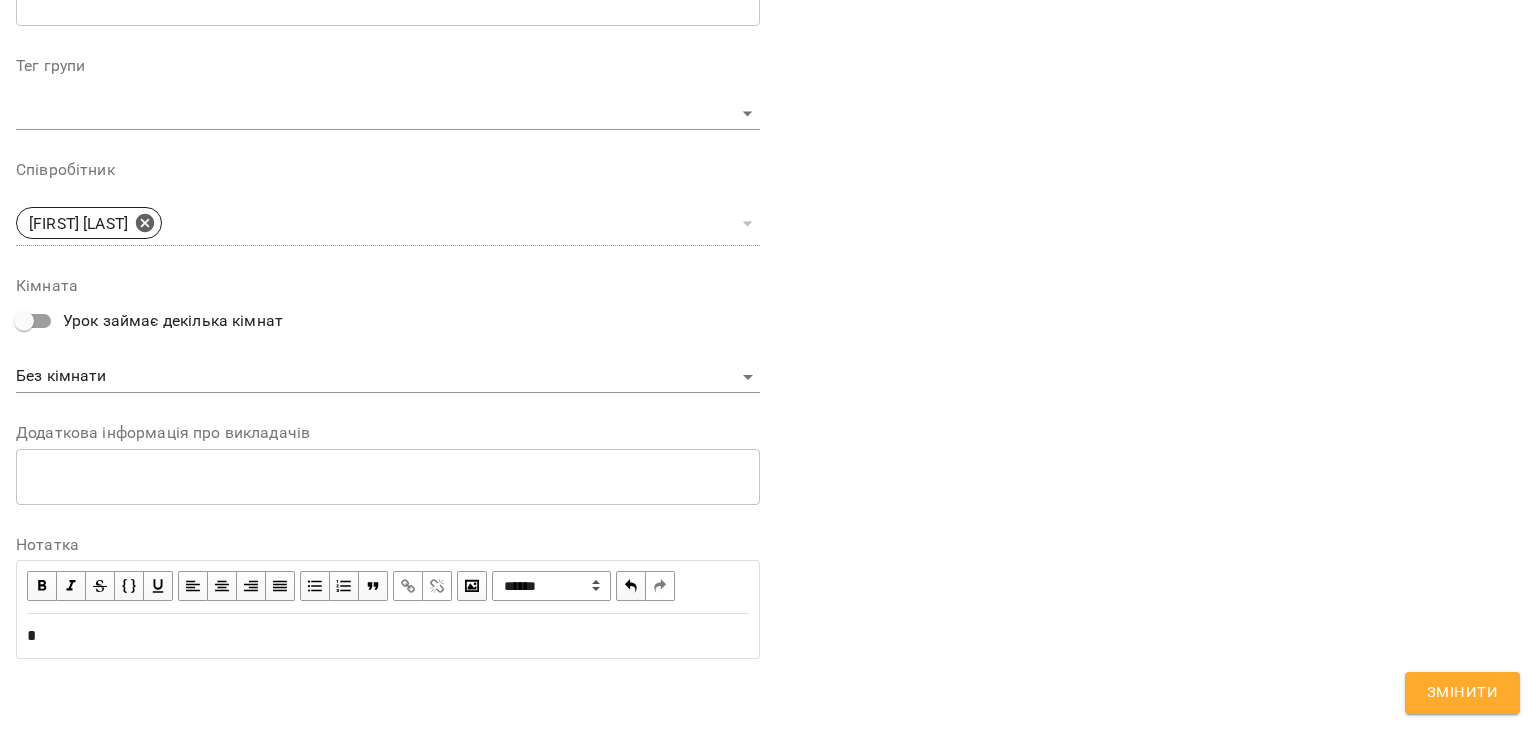 type 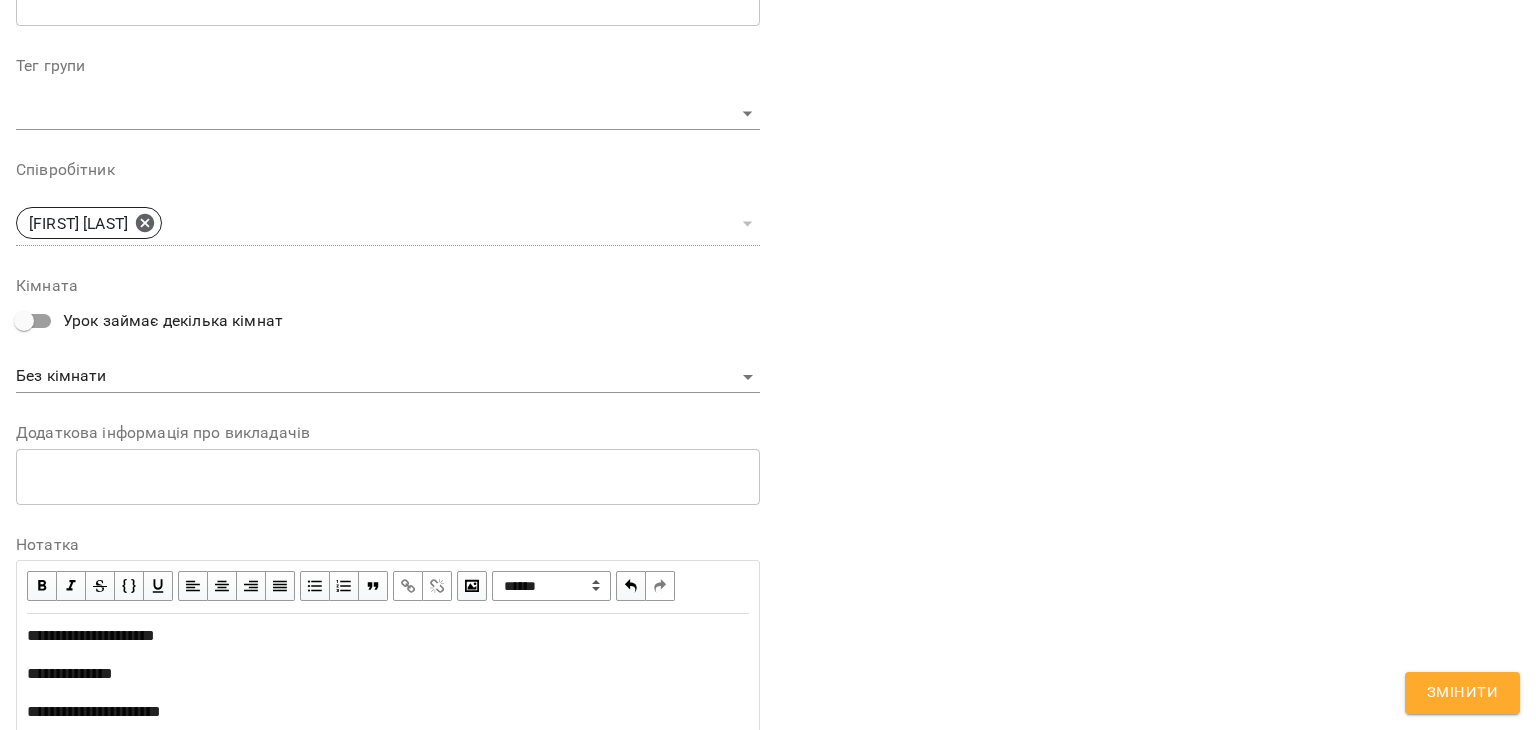 click on "**********" at bounding box center [388, 636] 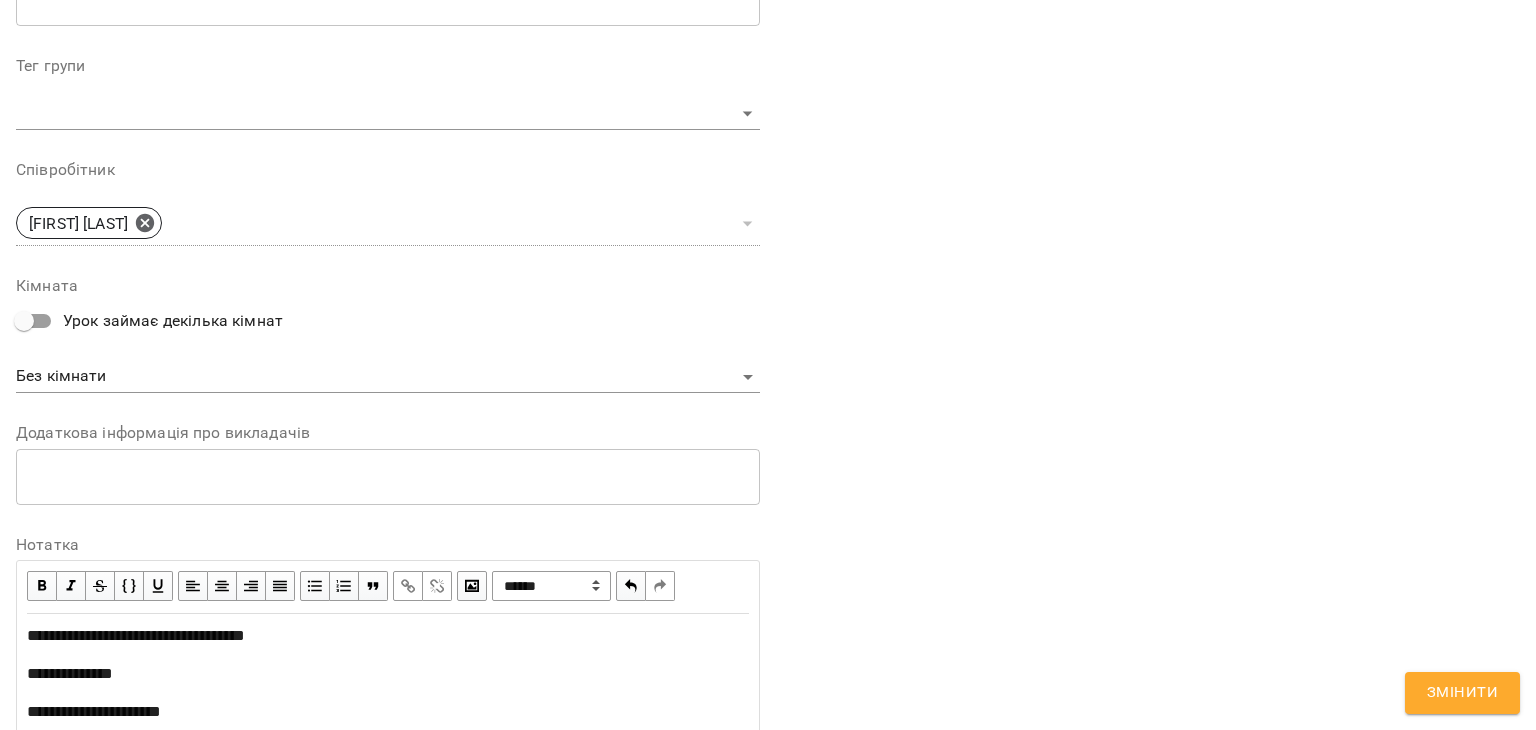 click on "**********" at bounding box center [388, 674] 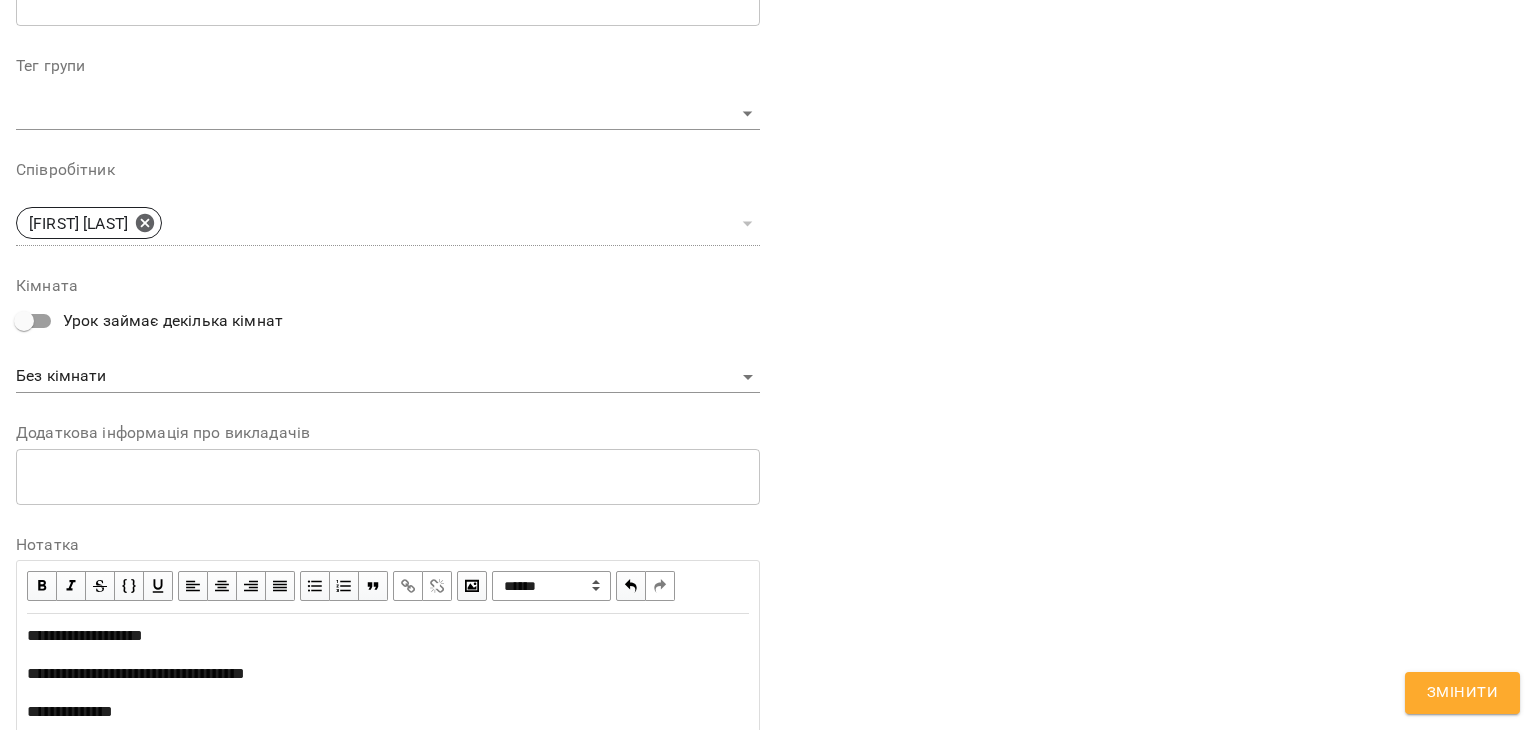 scroll, scrollTop: 796, scrollLeft: 0, axis: vertical 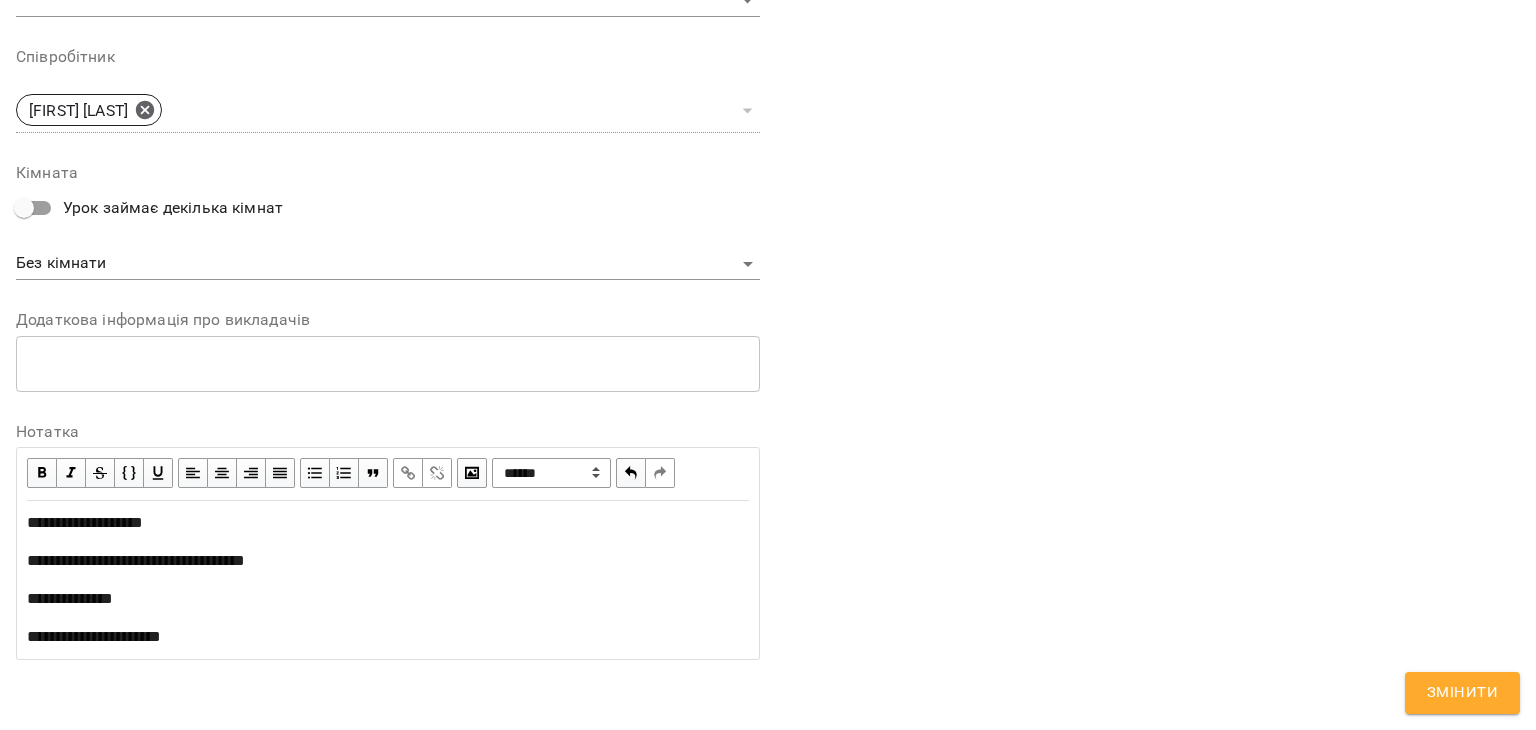 click on "**********" at bounding box center [70, 598] 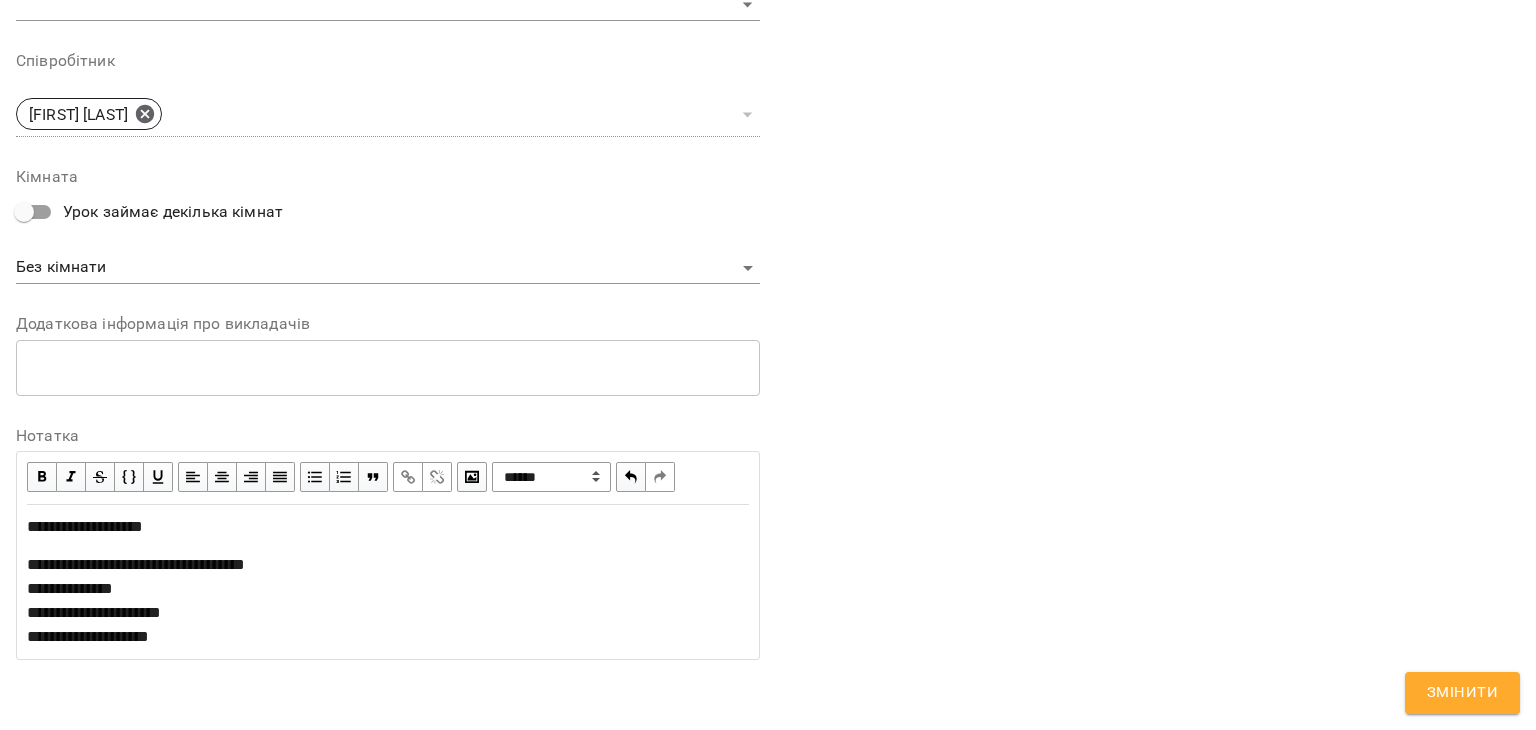 scroll, scrollTop: 796, scrollLeft: 0, axis: vertical 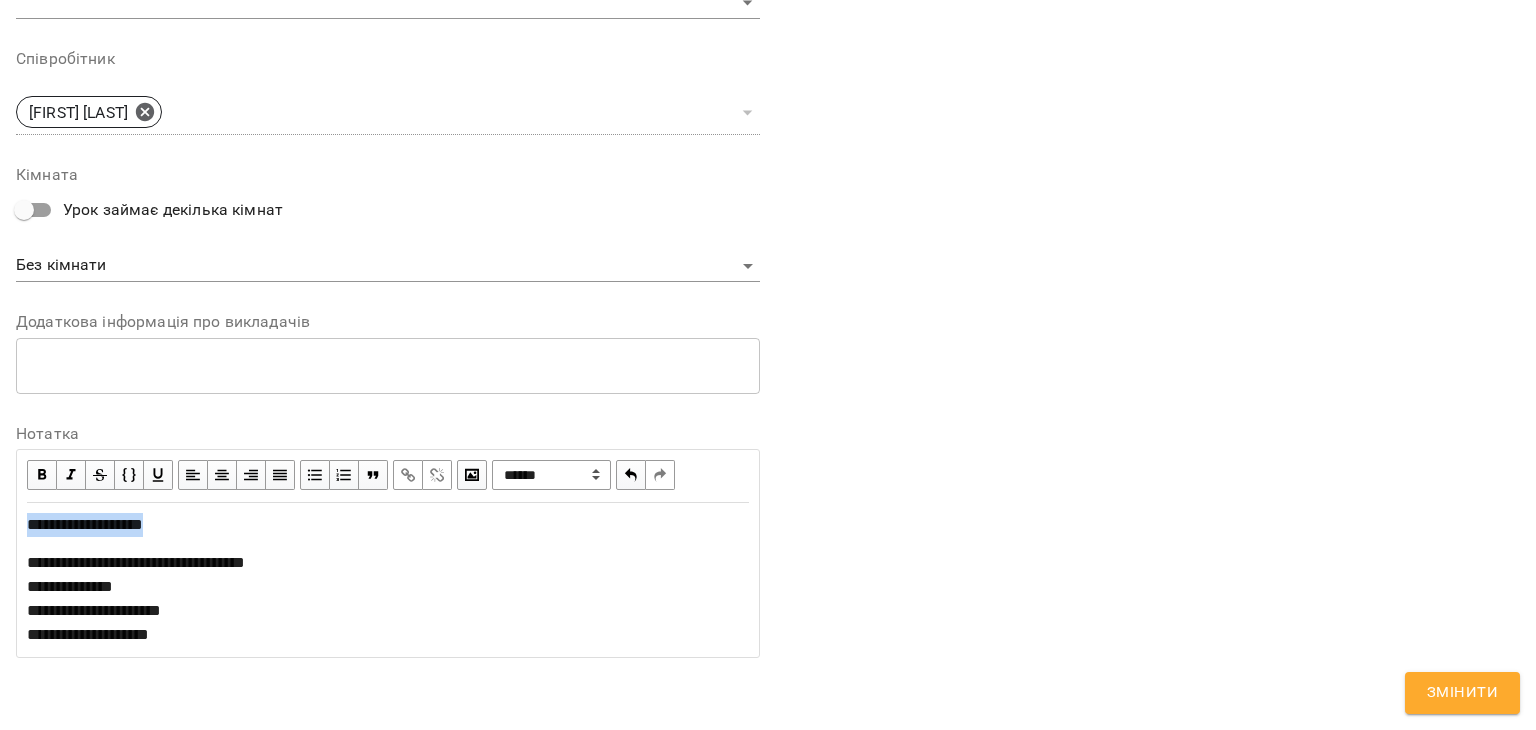 drag, startPoint x: 185, startPoint y: 521, endPoint x: 0, endPoint y: 519, distance: 185.0108 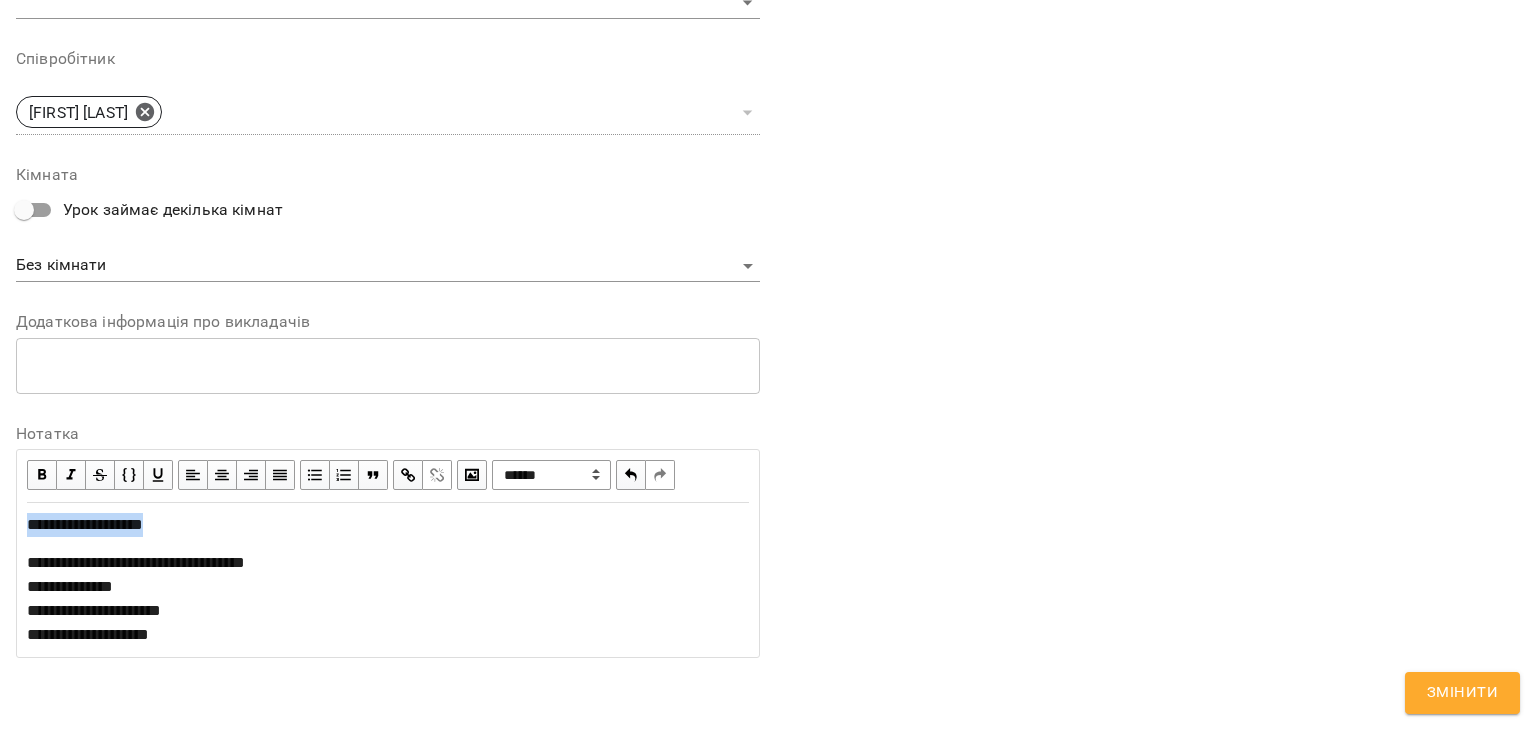 click at bounding box center (42, 475) 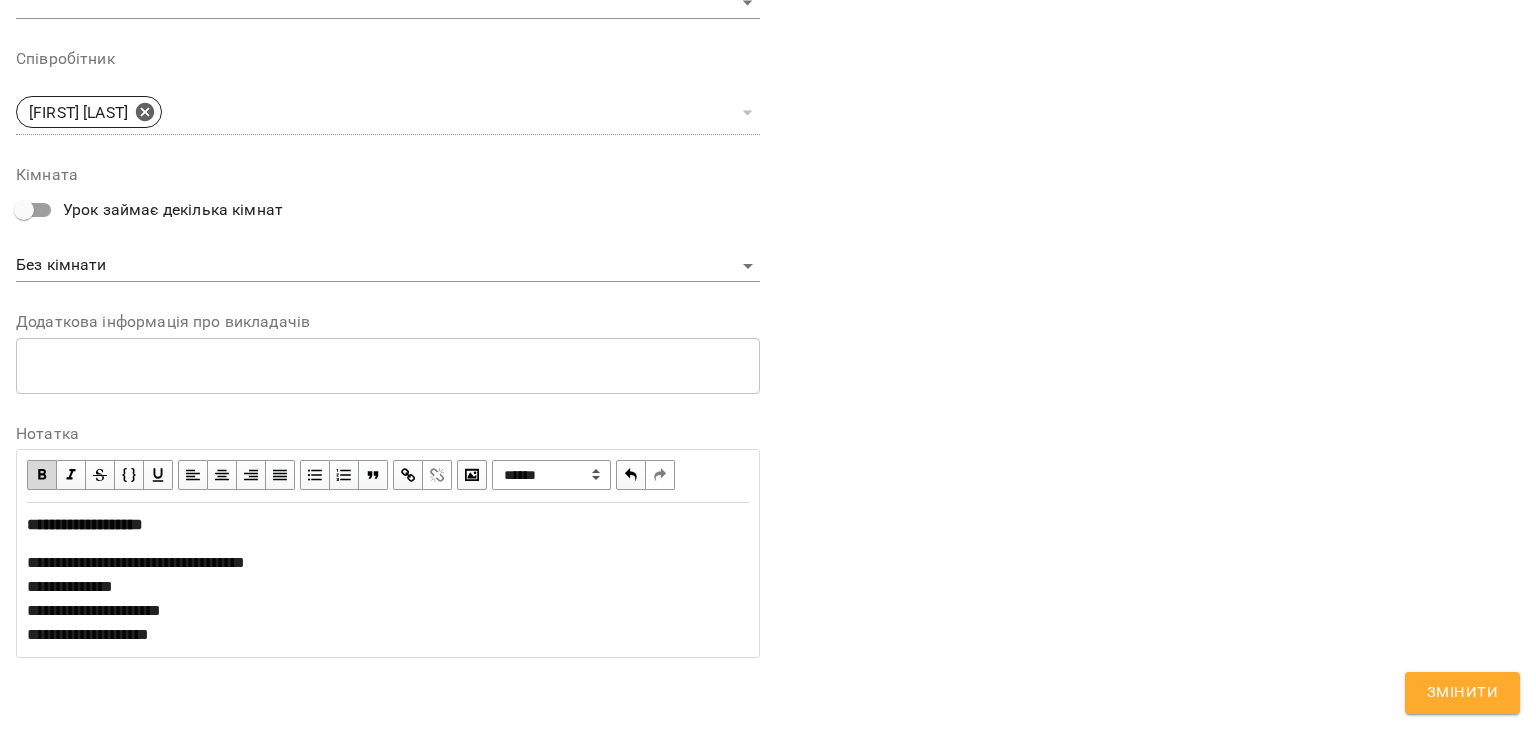 click on "**********" at bounding box center (388, 599) 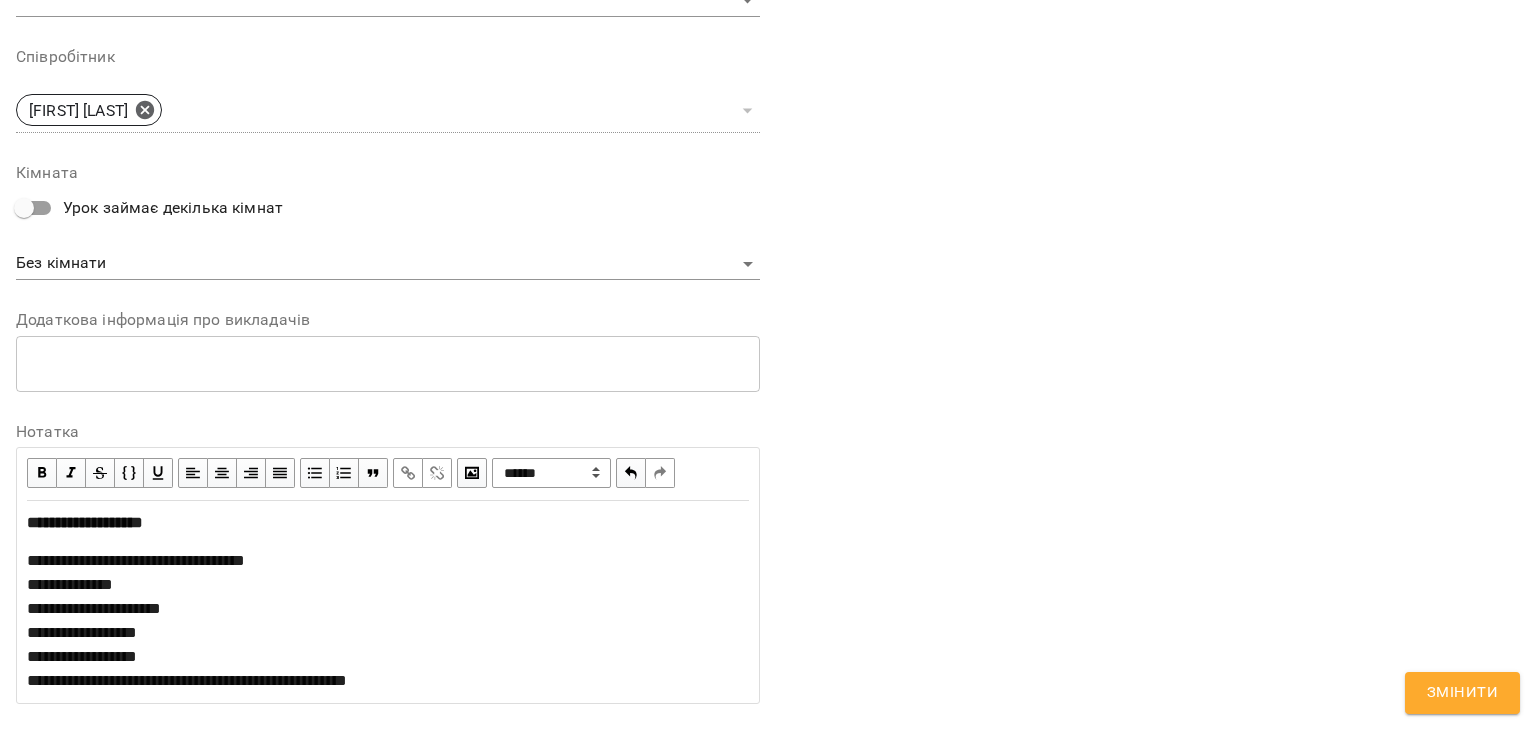 scroll, scrollTop: 864, scrollLeft: 0, axis: vertical 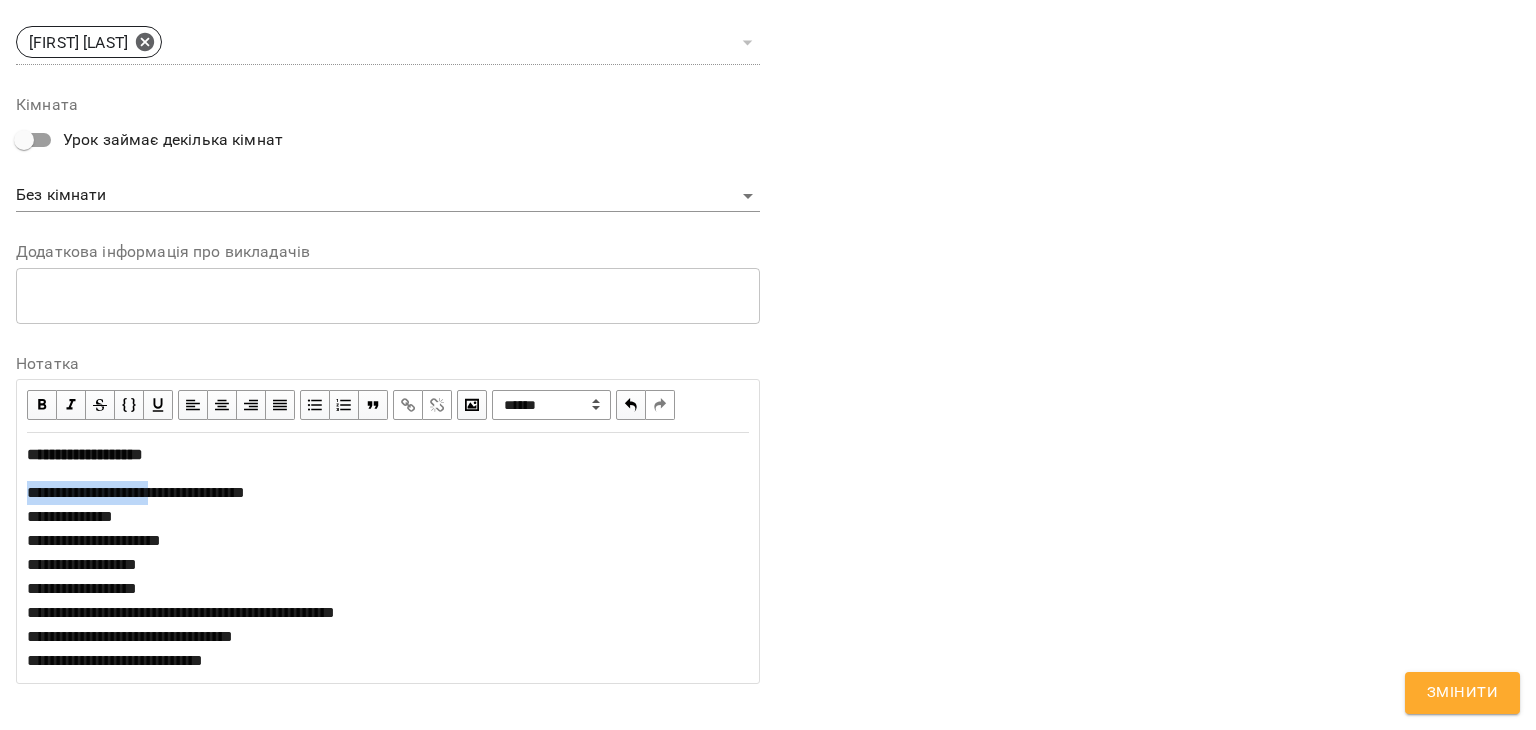 drag, startPoint x: 168, startPoint y: 490, endPoint x: 0, endPoint y: 493, distance: 168.02678 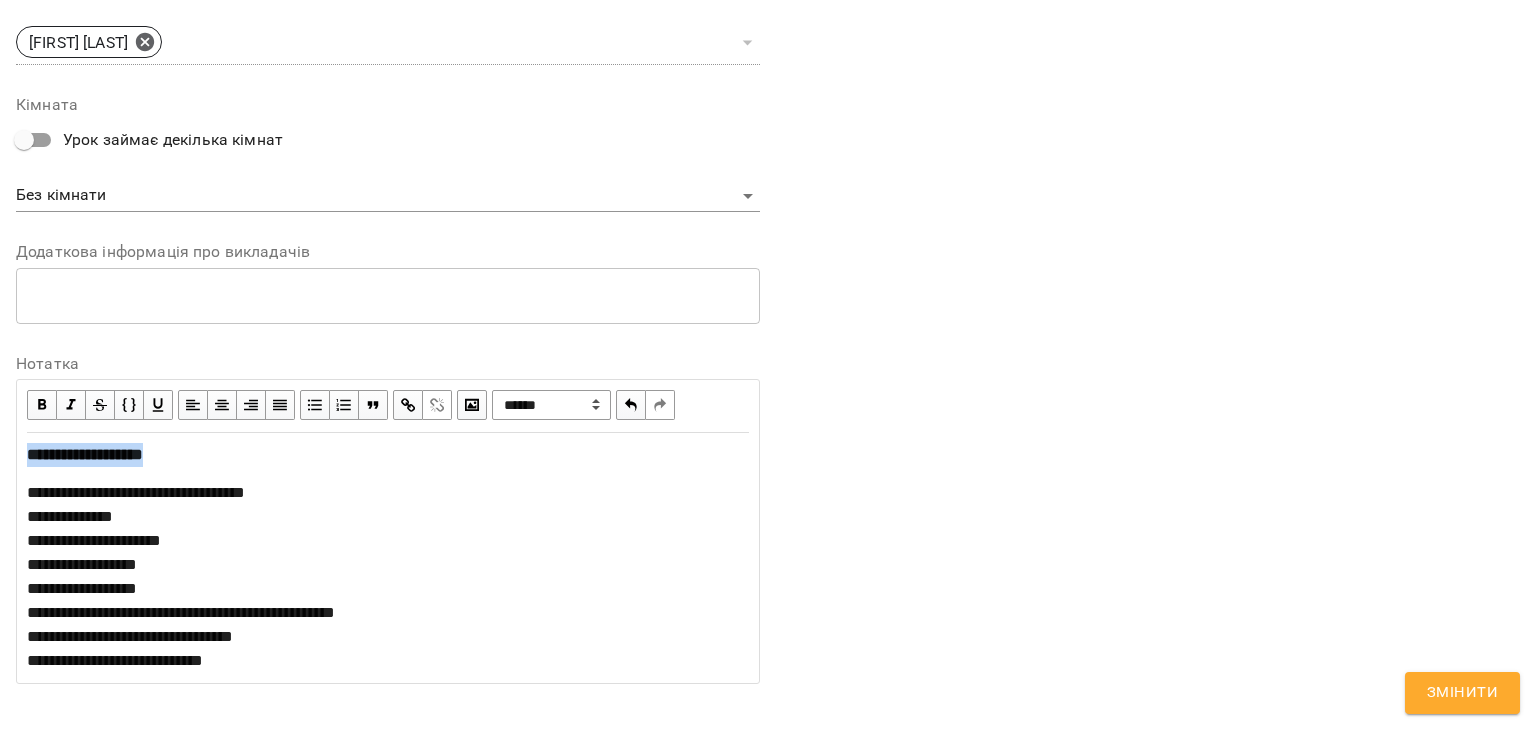 drag, startPoint x: 211, startPoint y: 453, endPoint x: 15, endPoint y: 453, distance: 196 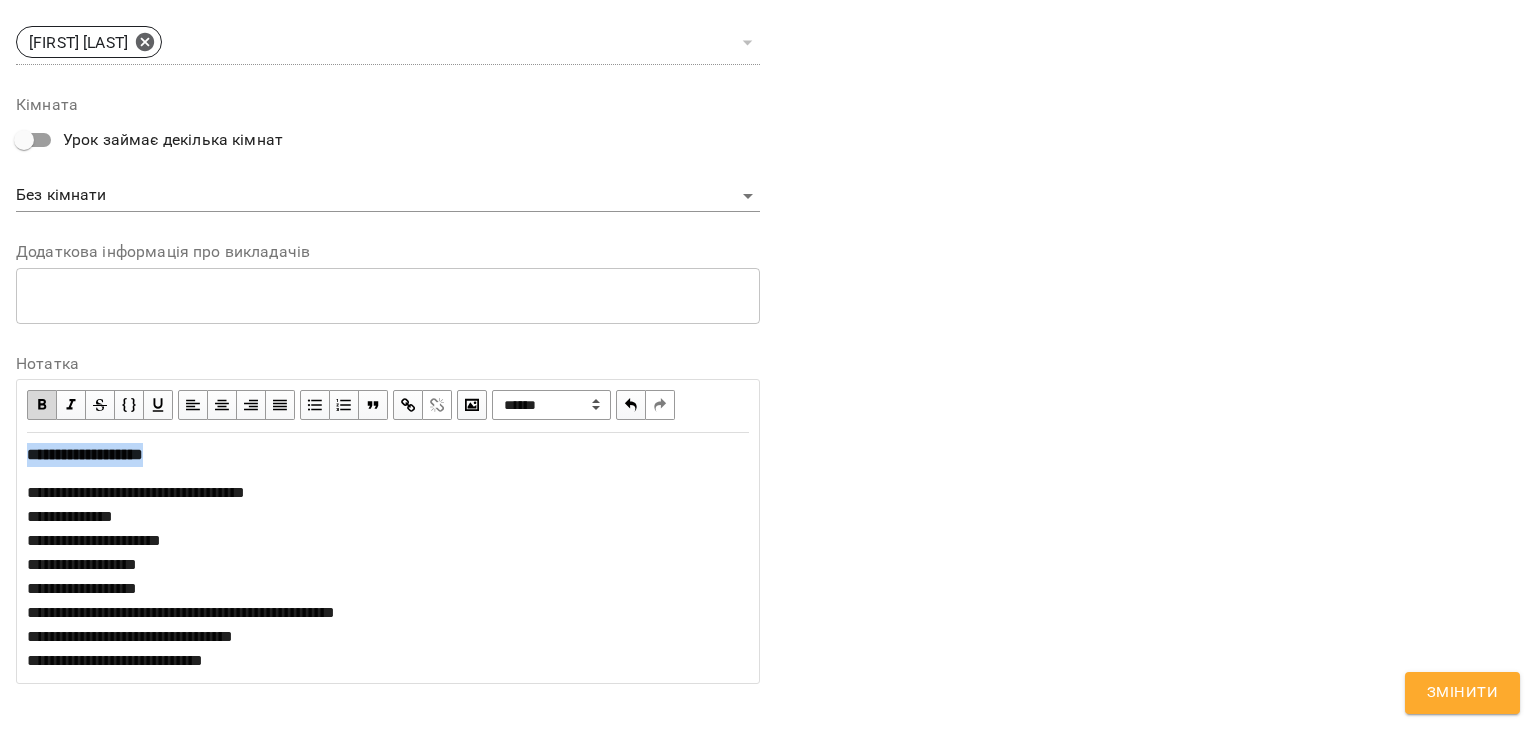 click at bounding box center (158, 405) 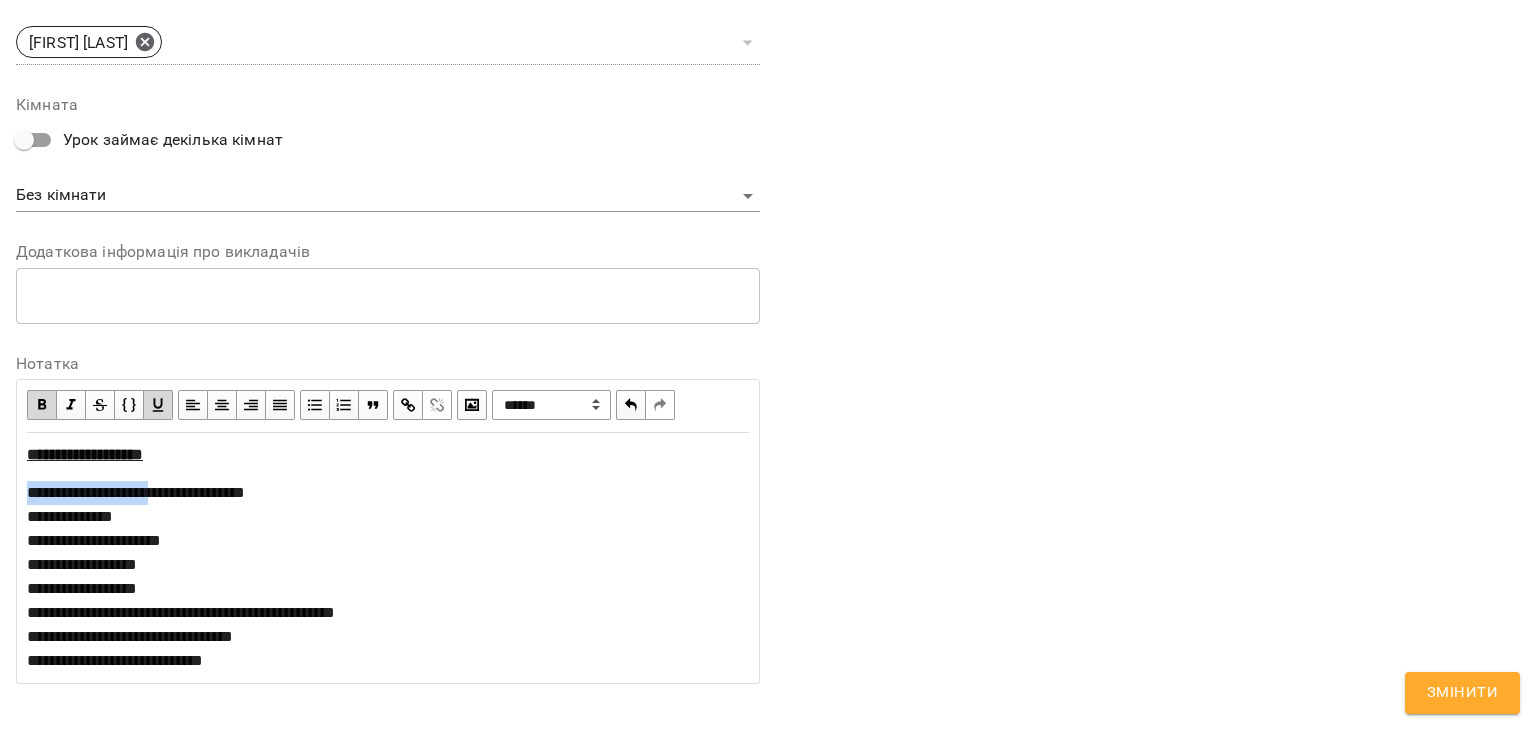 drag, startPoint x: 169, startPoint y: 497, endPoint x: 9, endPoint y: 493, distance: 160.04999 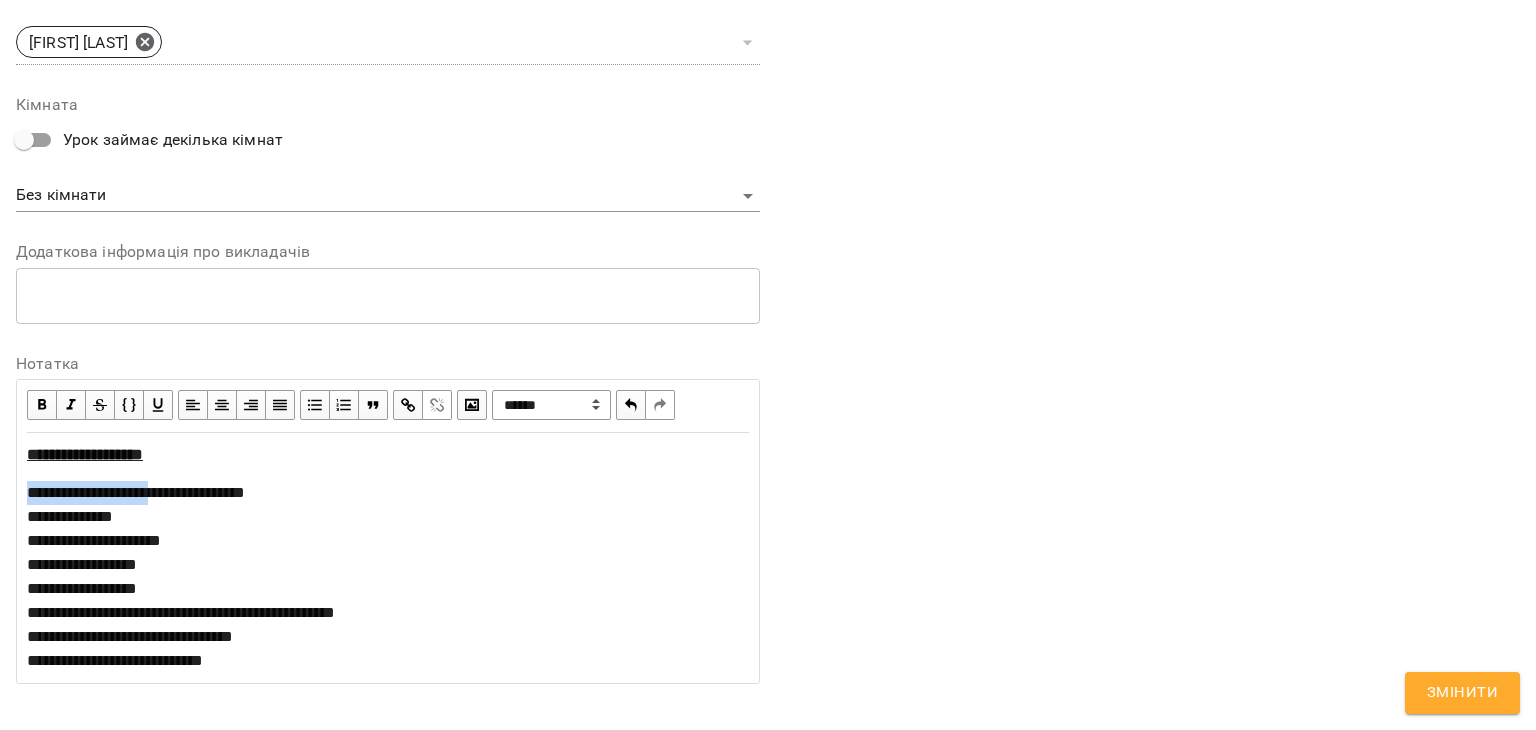 click at bounding box center [42, 405] 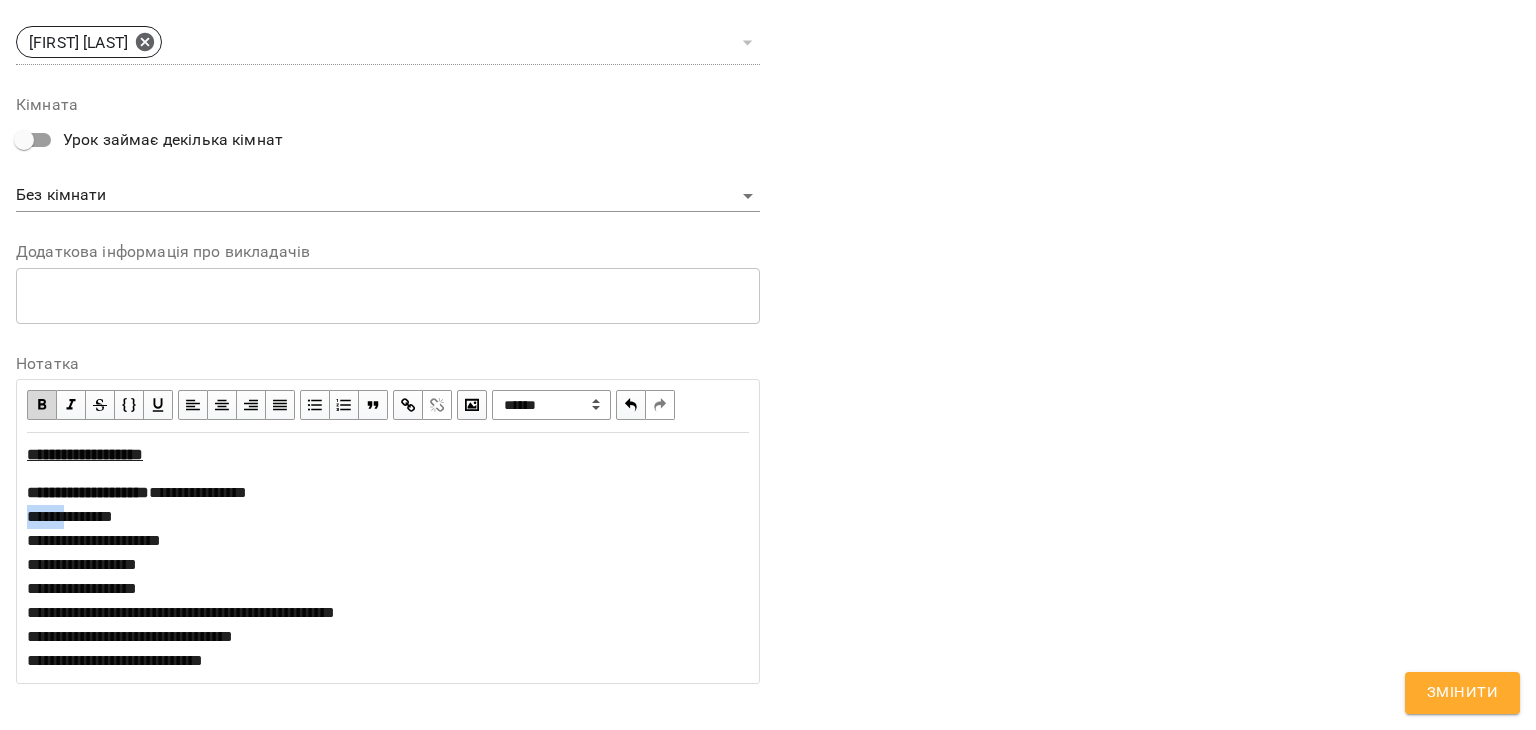 drag, startPoint x: 63, startPoint y: 516, endPoint x: 20, endPoint y: 514, distance: 43.046486 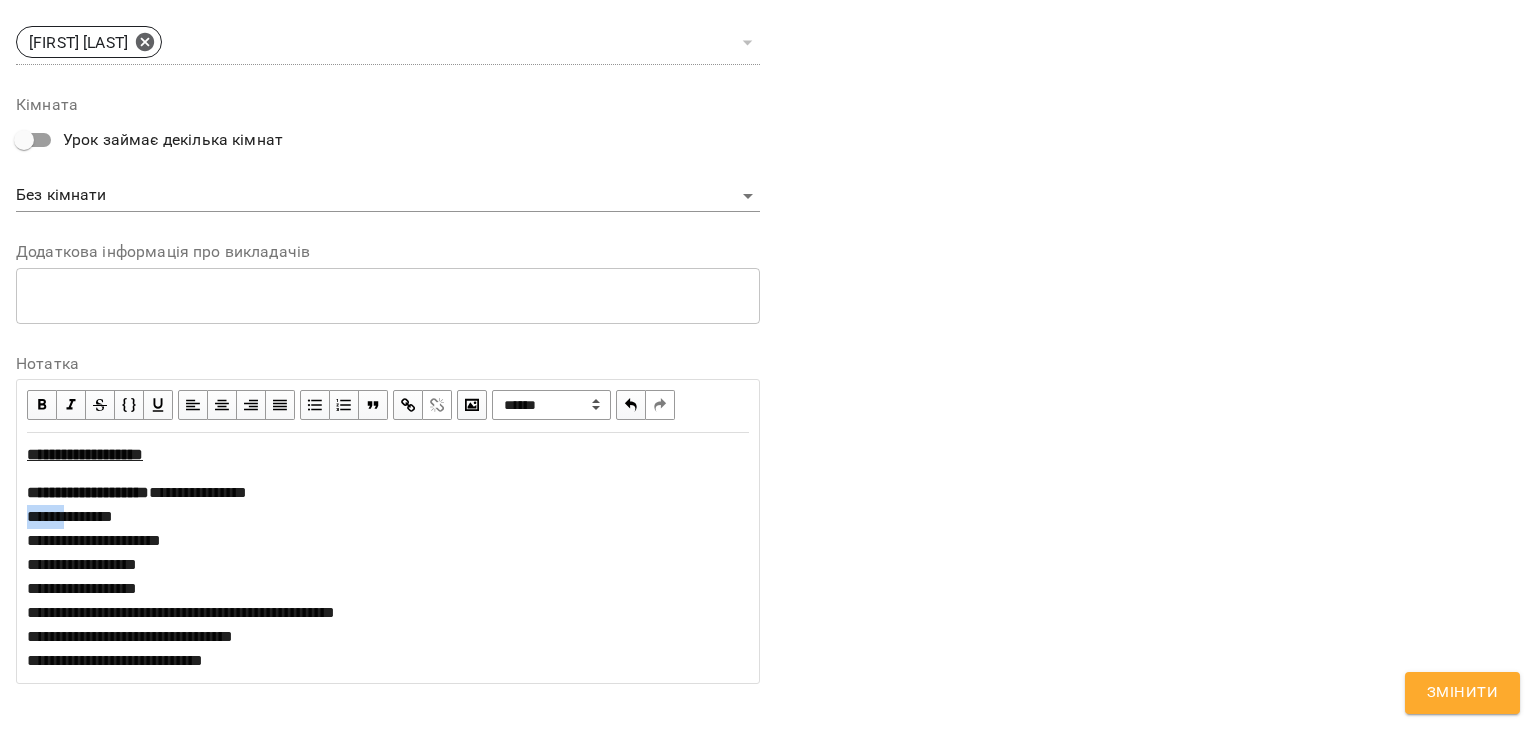 click at bounding box center (42, 405) 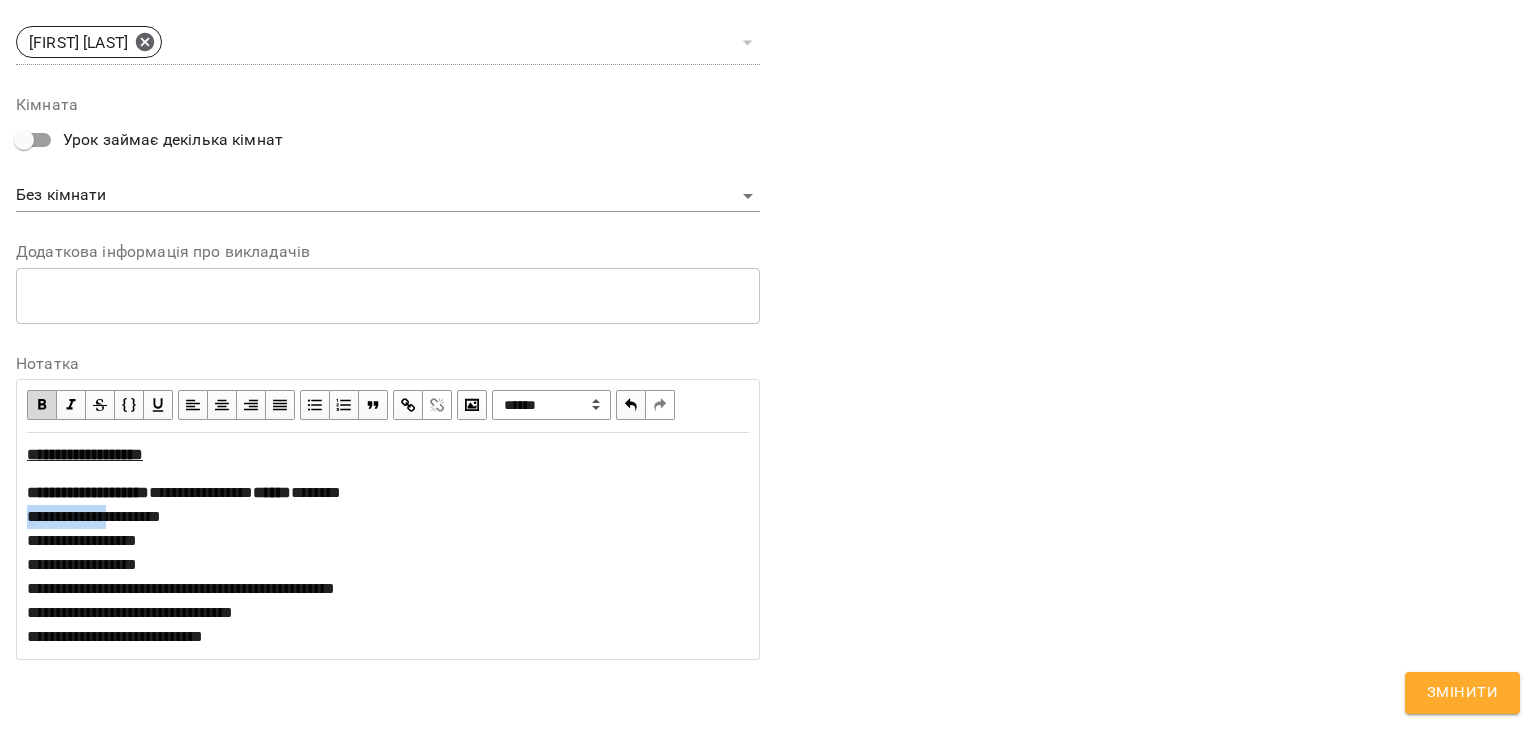 drag, startPoint x: 108, startPoint y: 536, endPoint x: 18, endPoint y: 537, distance: 90.005554 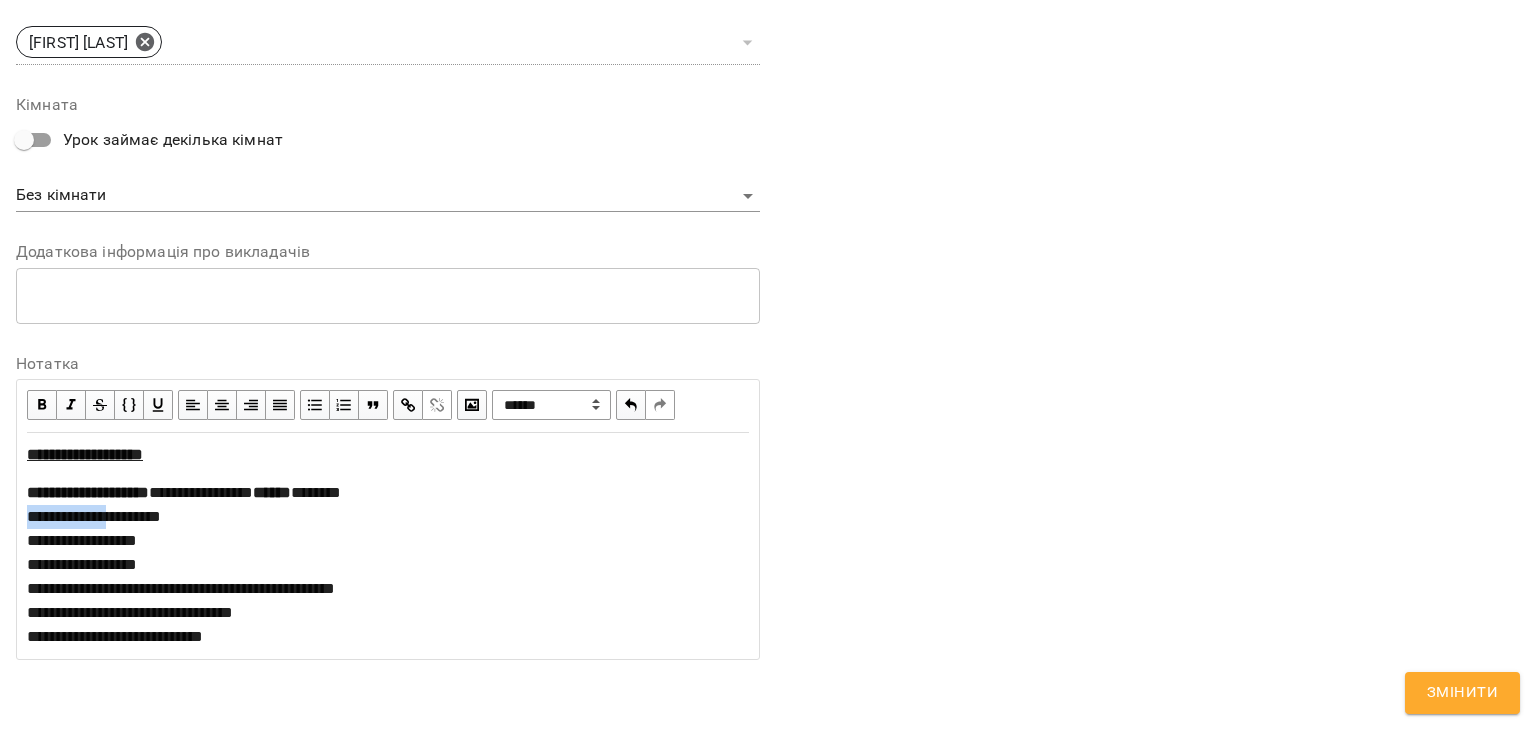 click at bounding box center [42, 405] 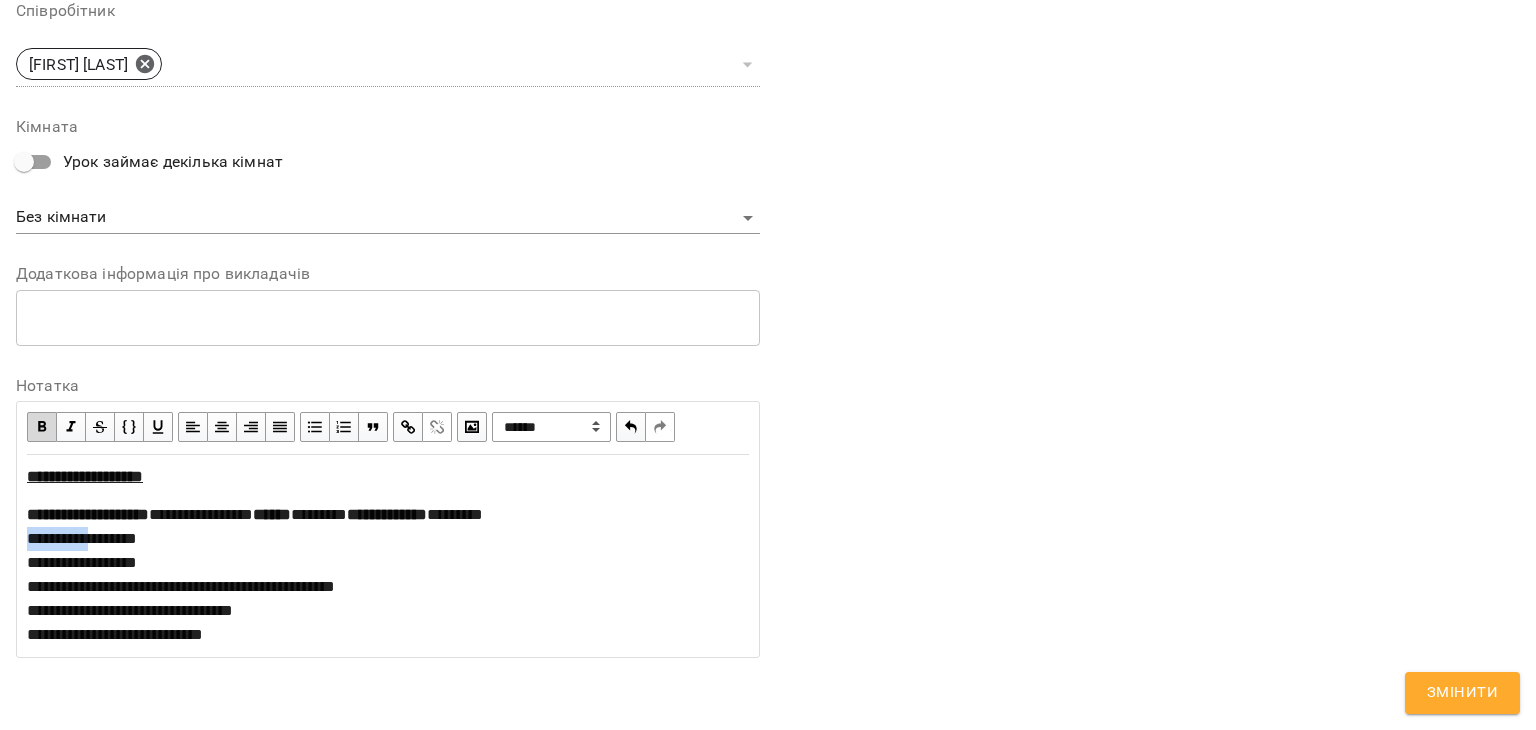 drag, startPoint x: 97, startPoint y: 560, endPoint x: 20, endPoint y: 562, distance: 77.02597 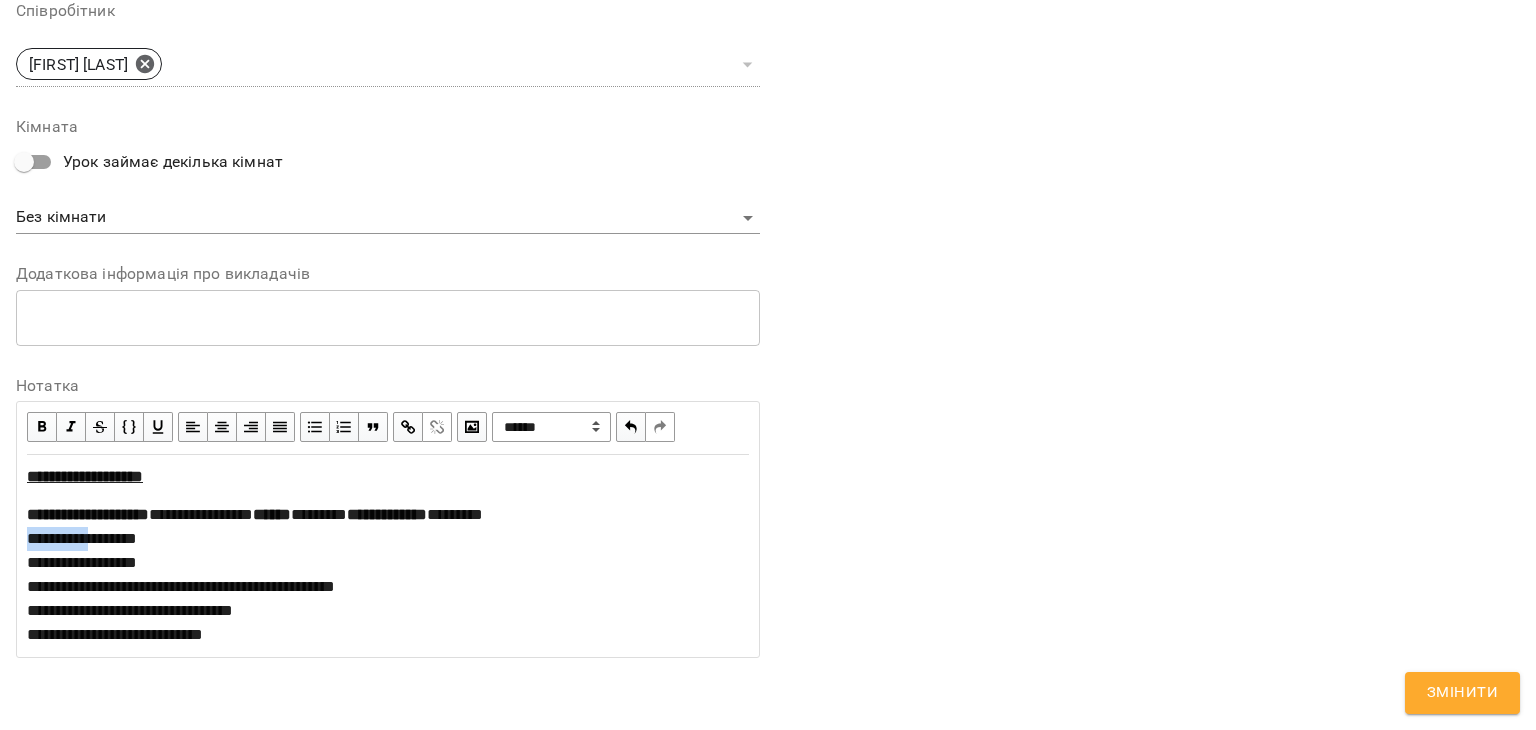 click at bounding box center [42, 427] 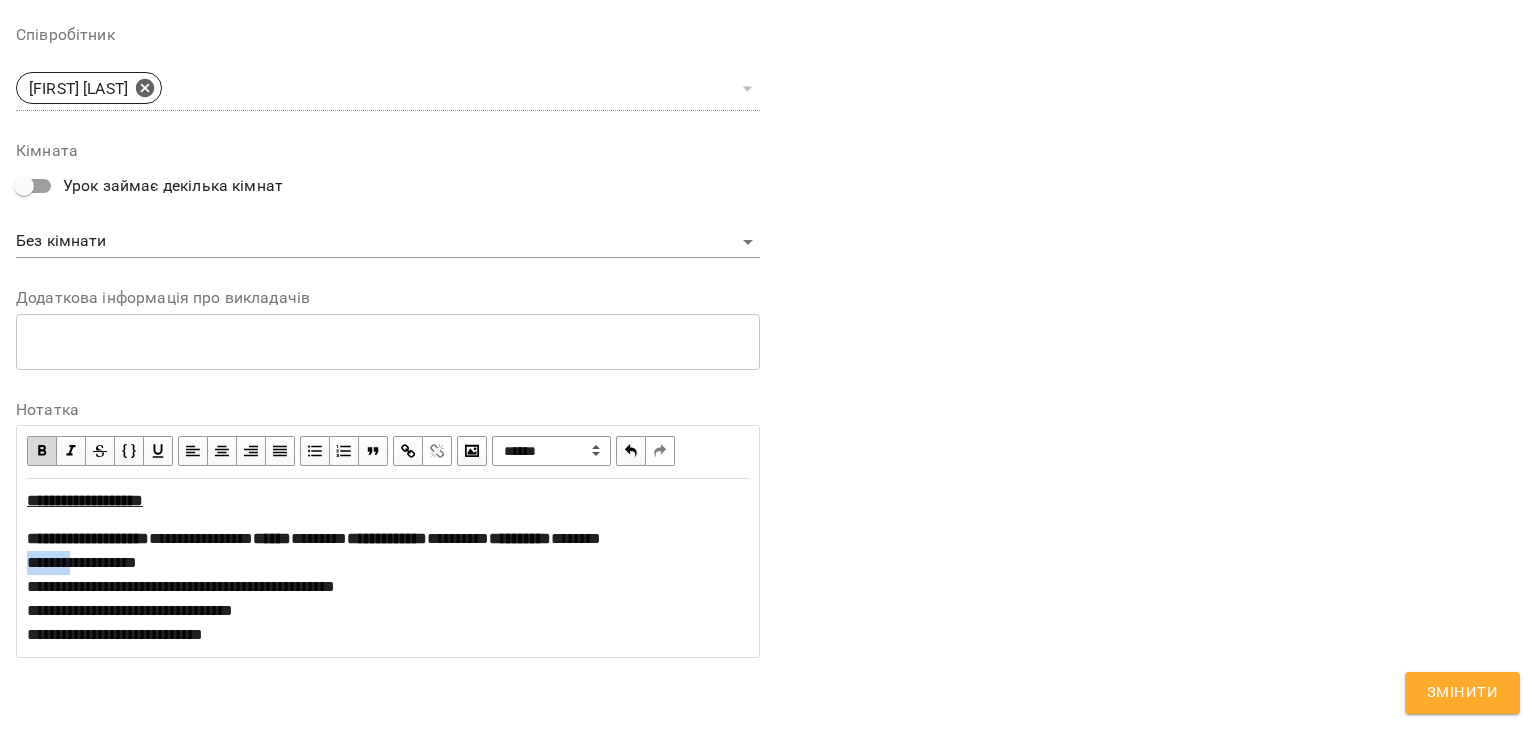 drag, startPoint x: 84, startPoint y: 590, endPoint x: 25, endPoint y: 592, distance: 59.03389 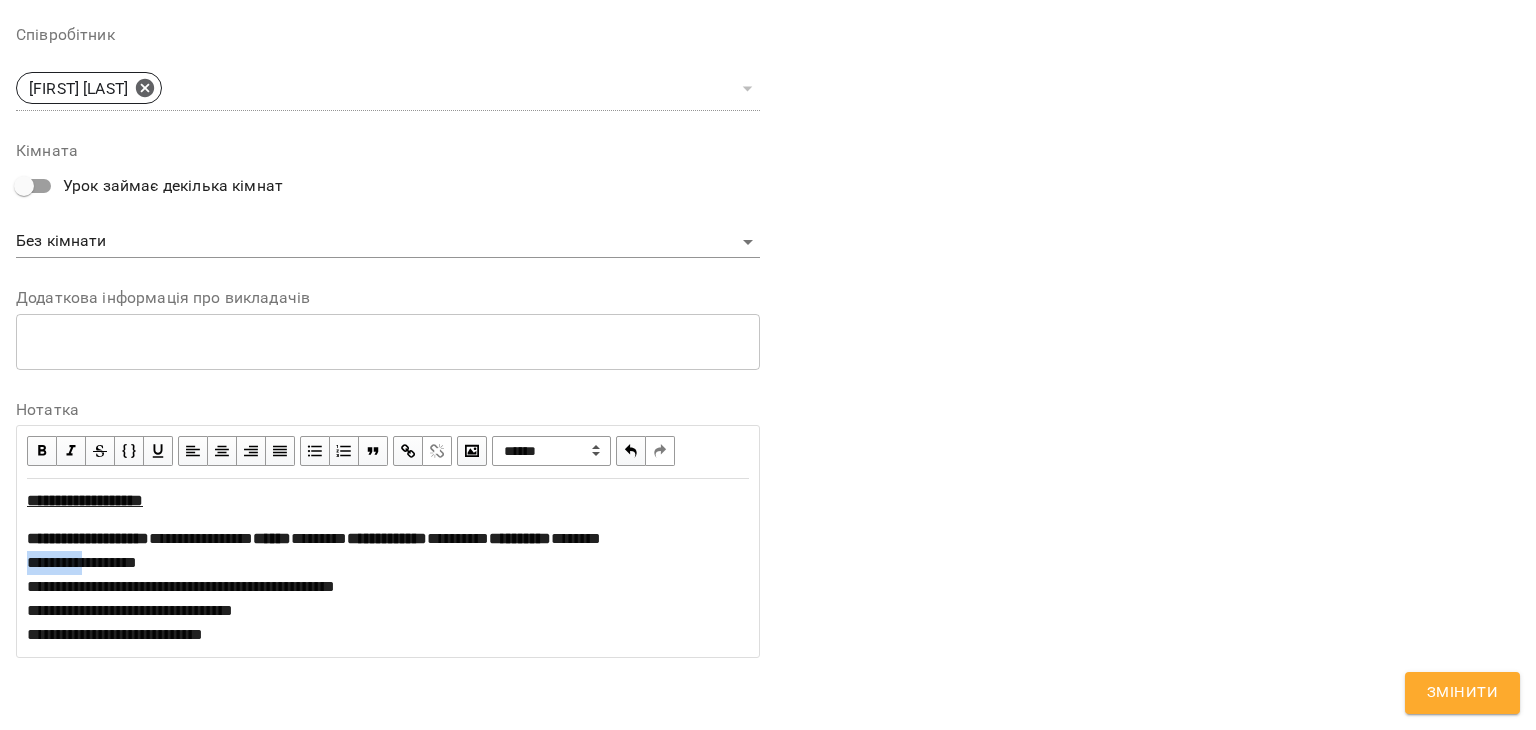 drag, startPoint x: 91, startPoint y: 585, endPoint x: 18, endPoint y: 593, distance: 73.43705 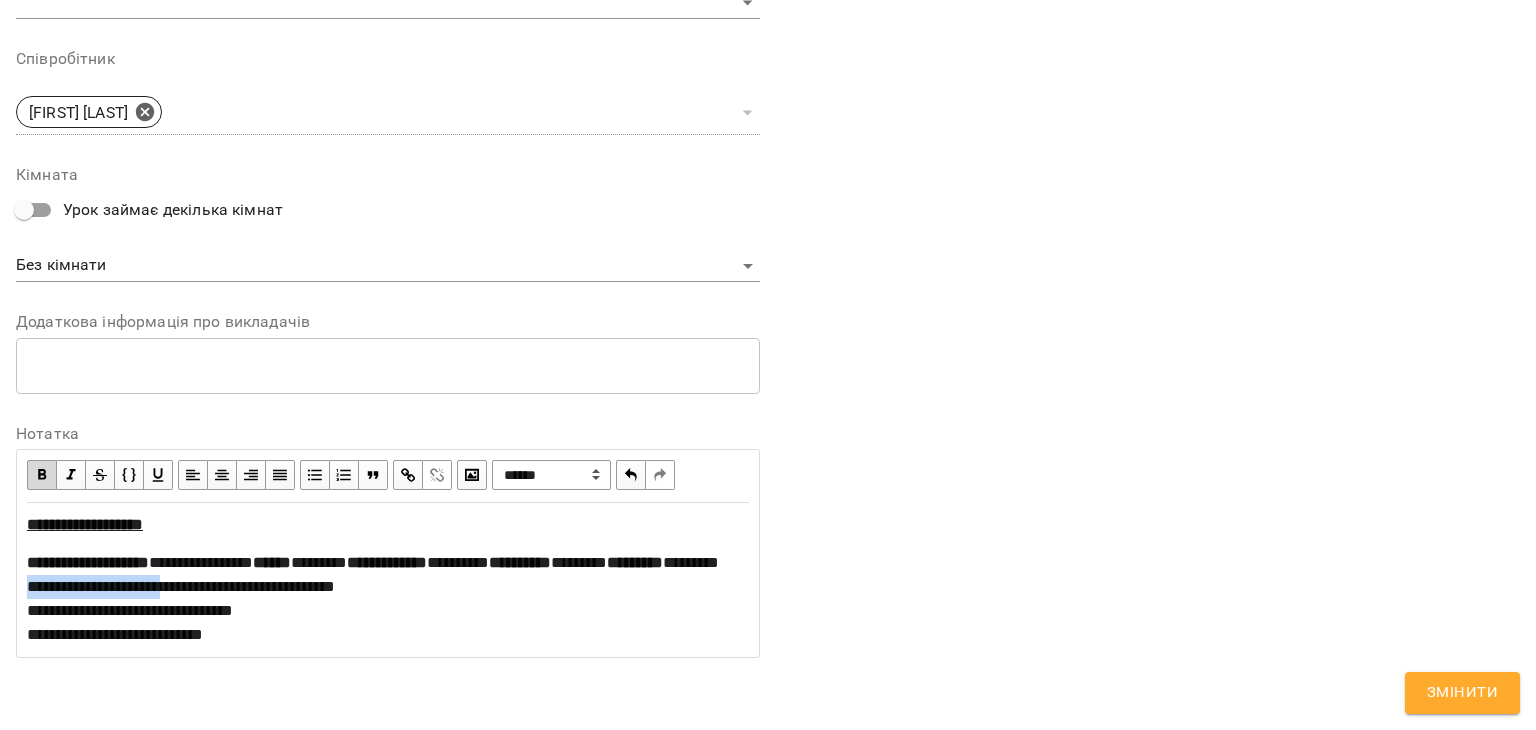 drag, startPoint x: 184, startPoint y: 608, endPoint x: 25, endPoint y: 622, distance: 159.61516 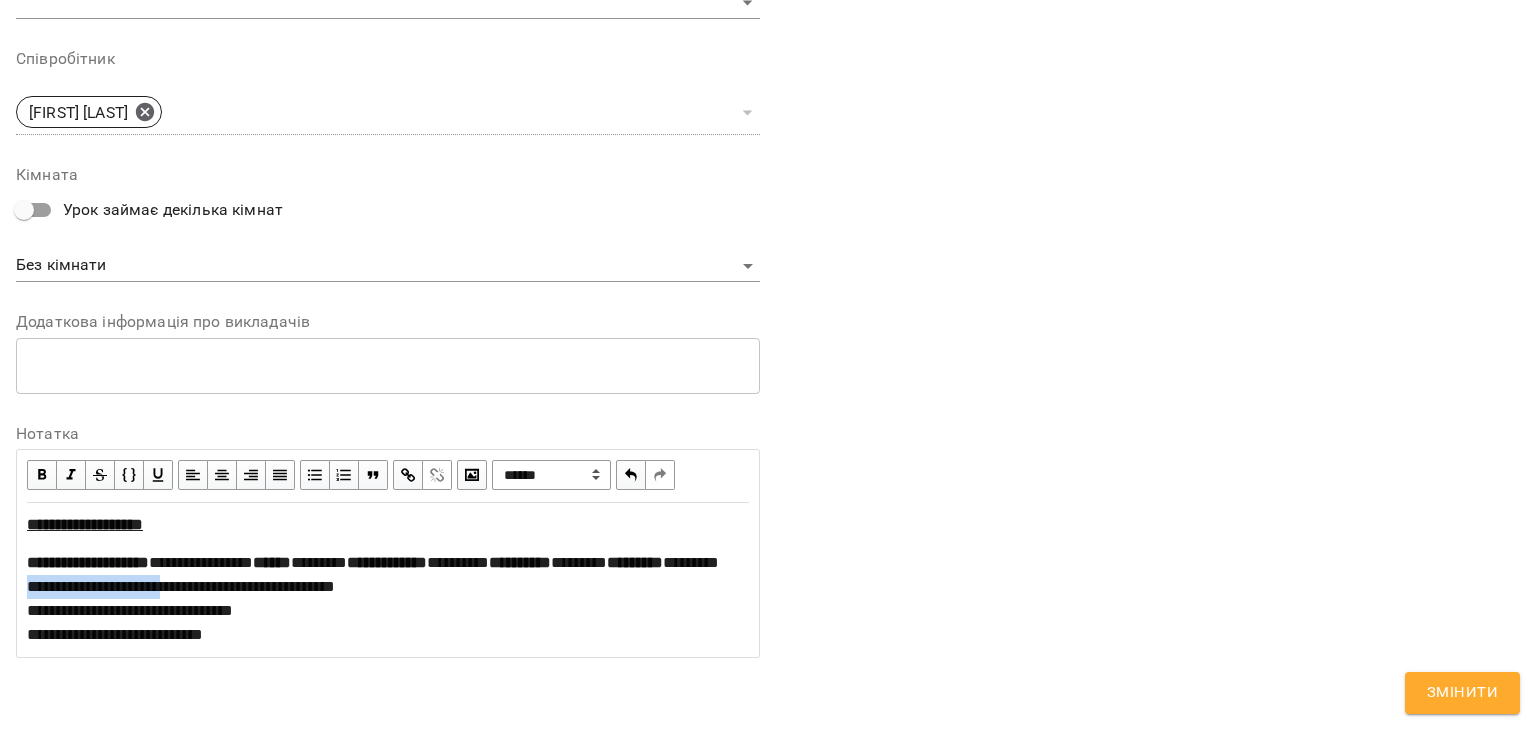 click at bounding box center [42, 475] 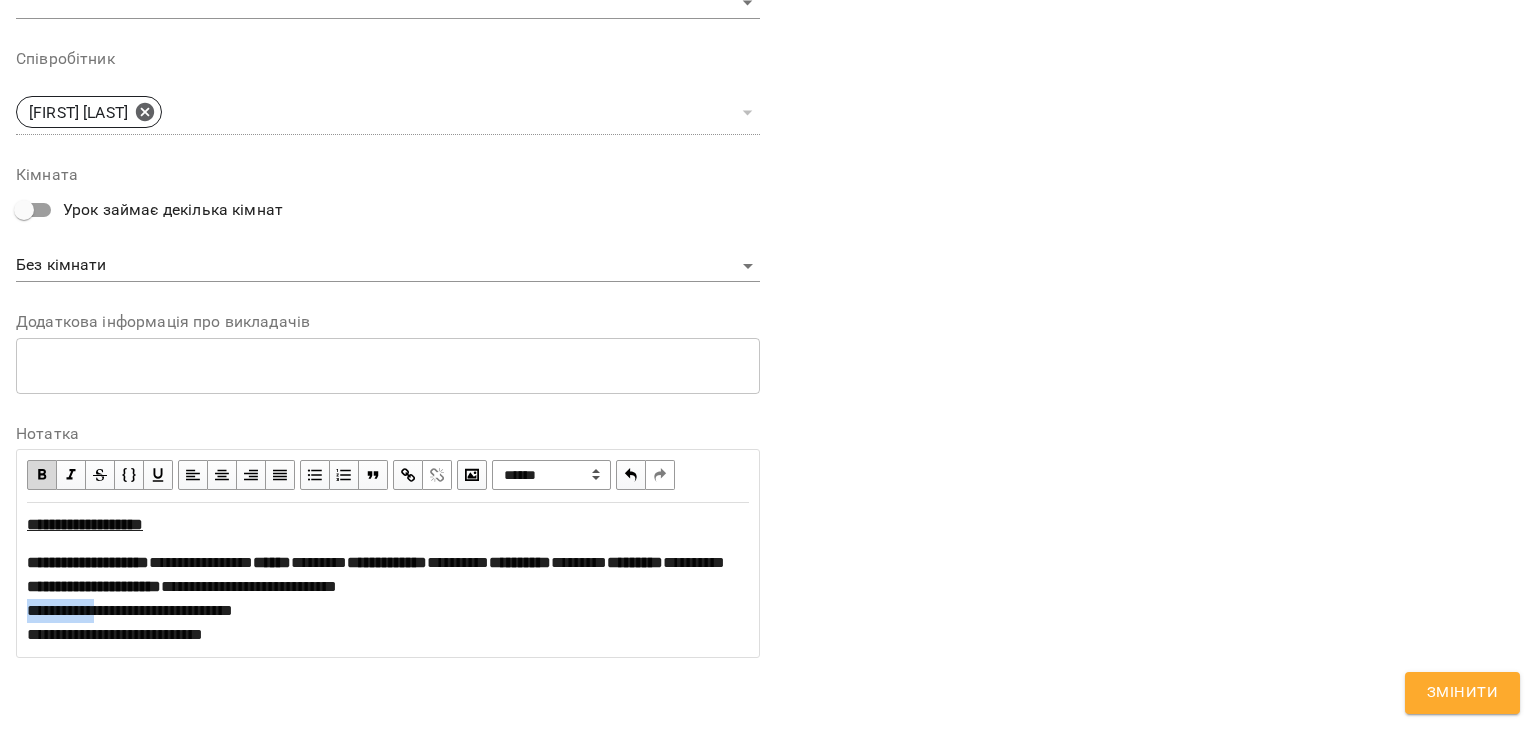 drag, startPoint x: 107, startPoint y: 634, endPoint x: 16, endPoint y: 634, distance: 91 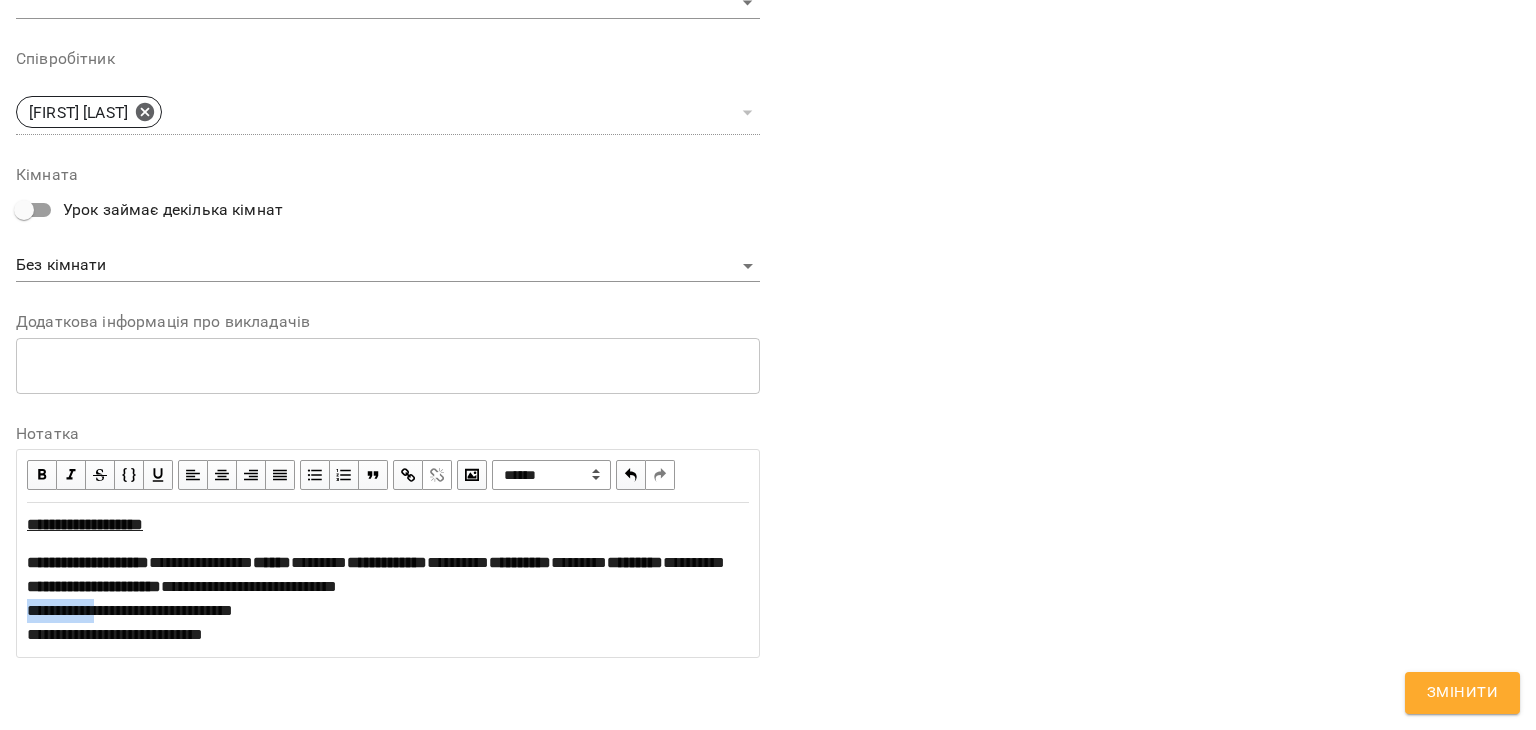 click at bounding box center [42, 475] 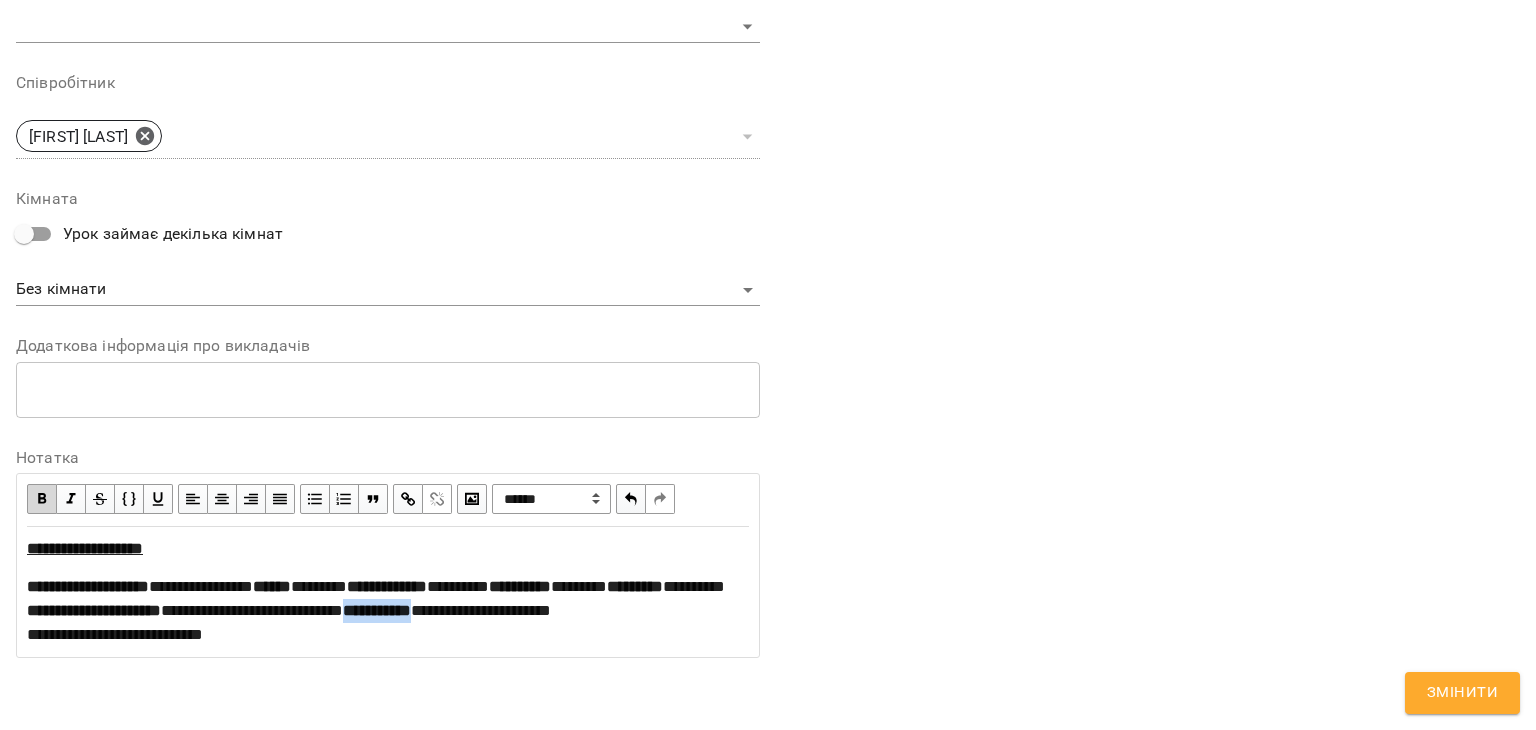 click at bounding box center (42, 499) 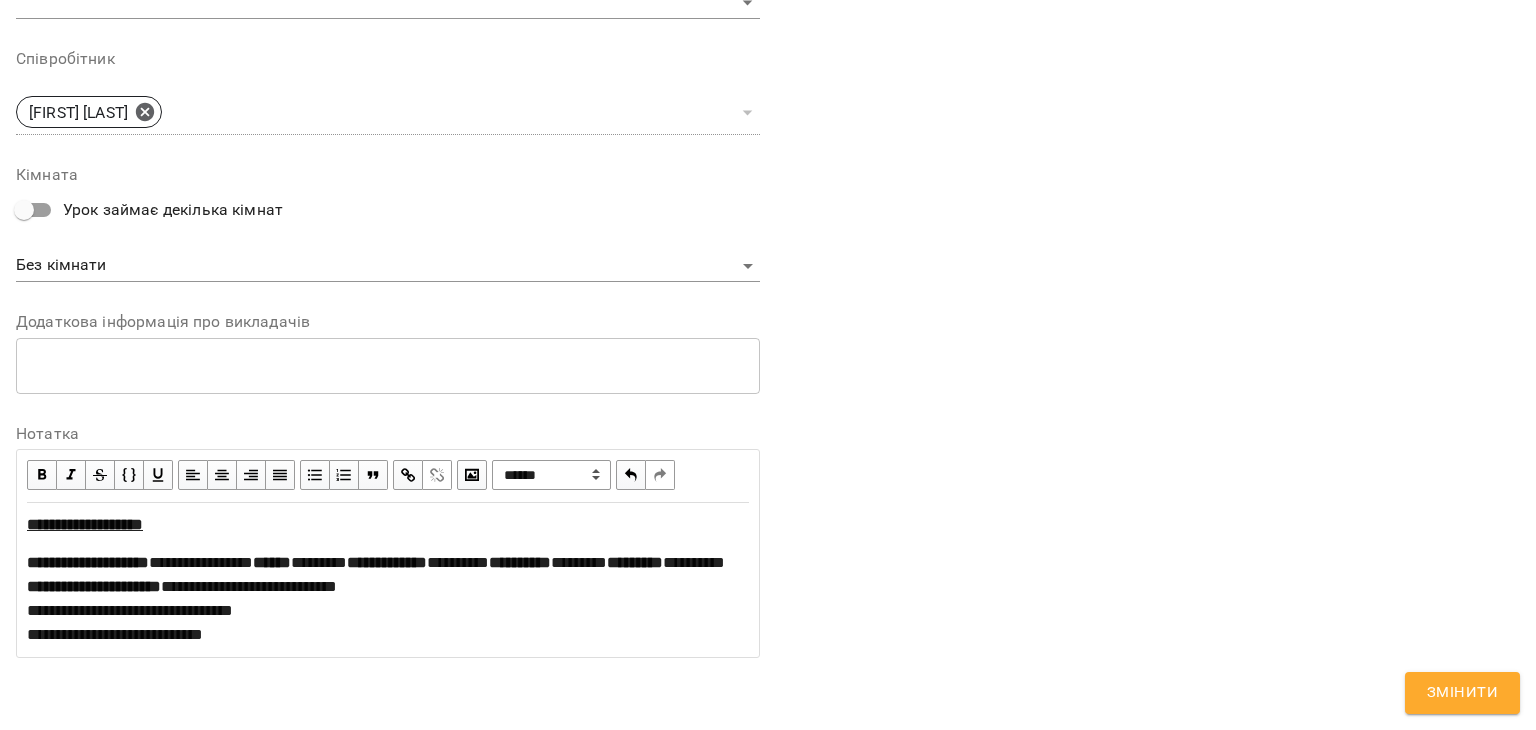click at bounding box center [42, 475] 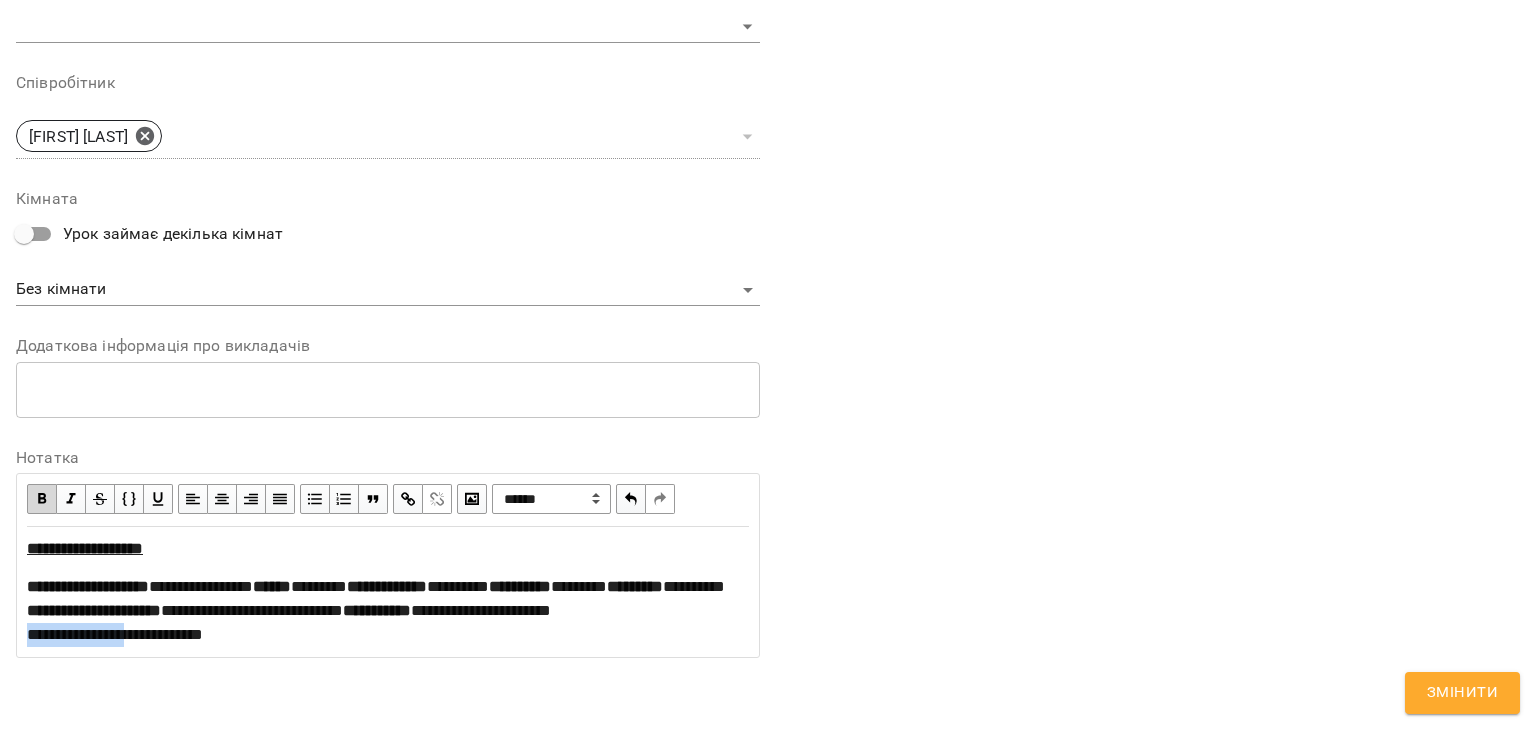 drag, startPoint x: 156, startPoint y: 661, endPoint x: 16, endPoint y: 664, distance: 140.03214 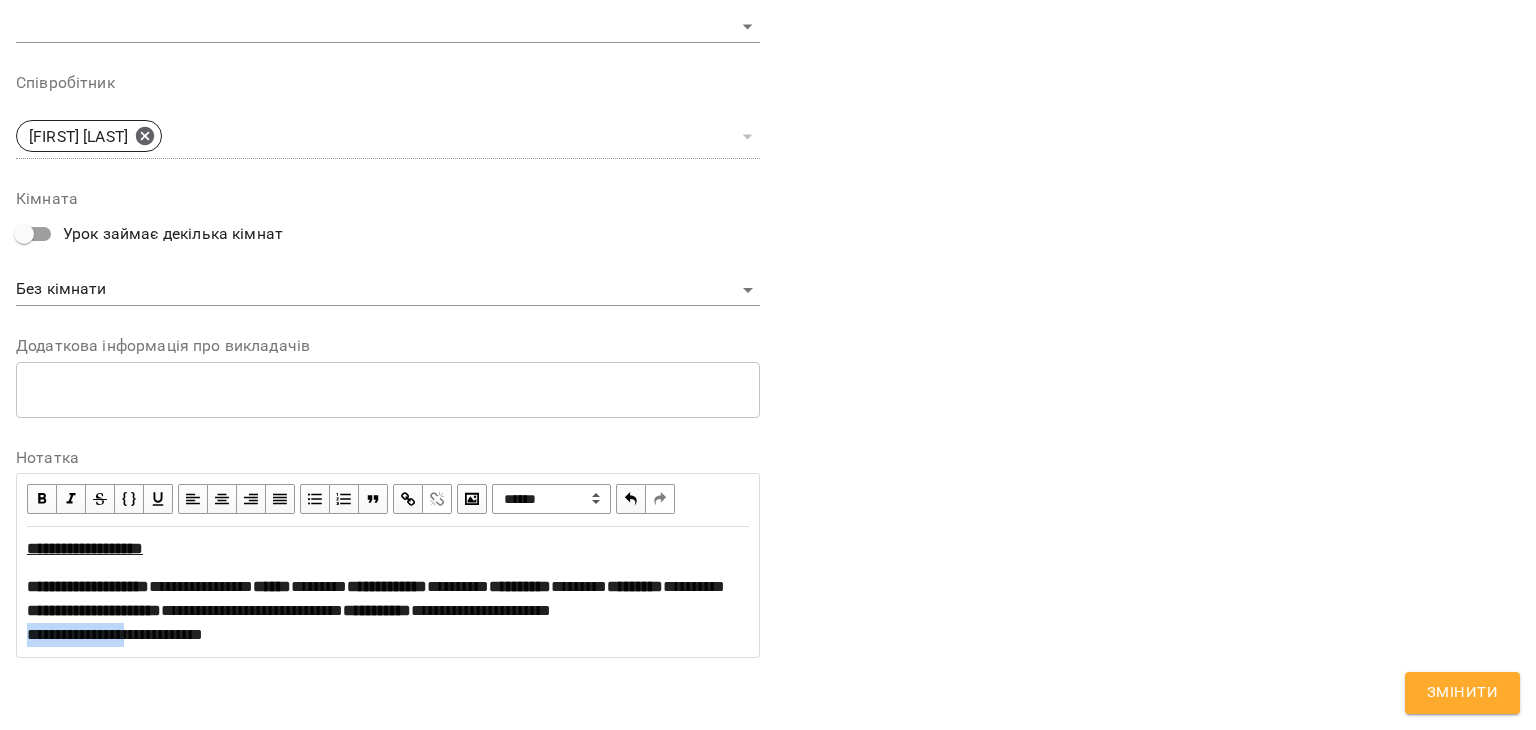 click at bounding box center (42, 499) 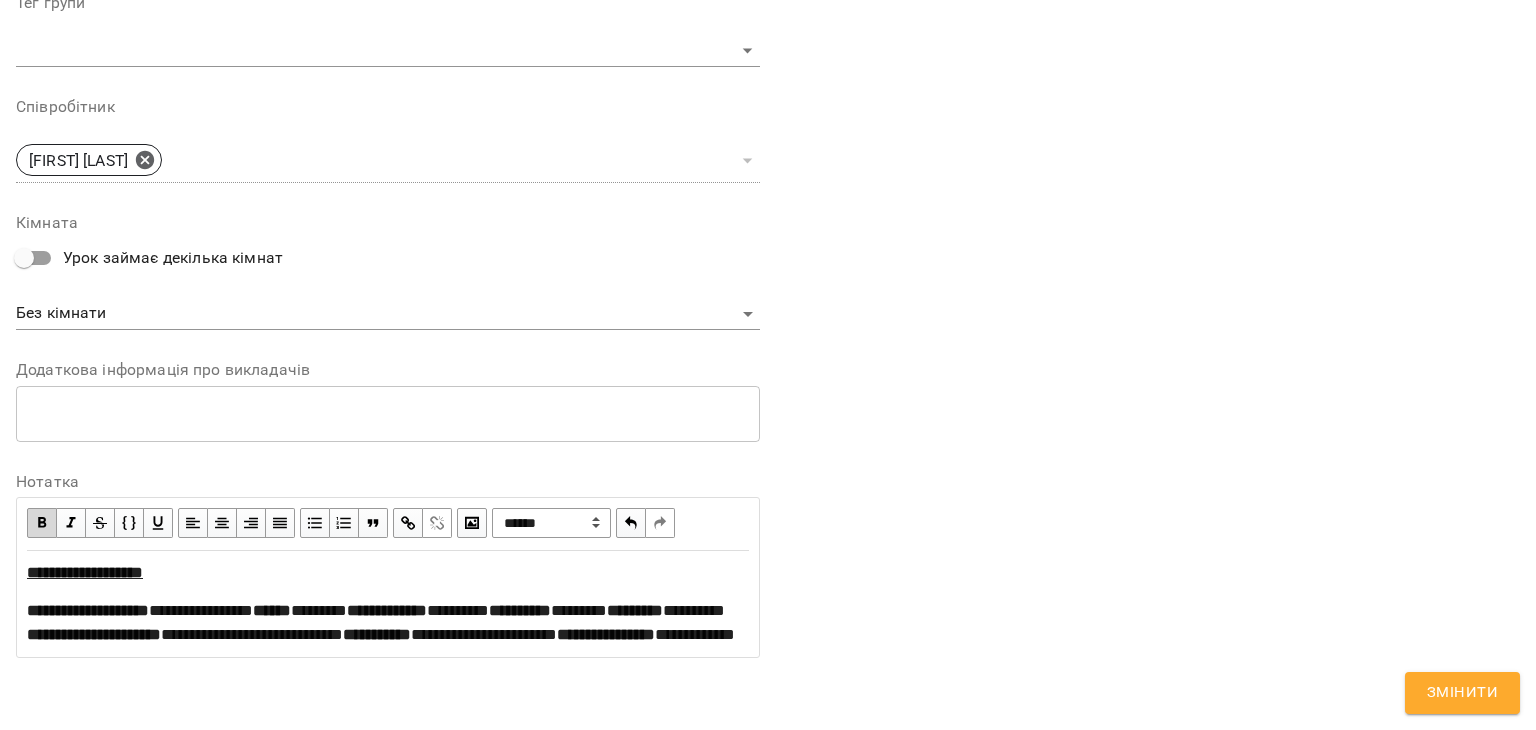 click on "**********" at bounding box center [388, 623] 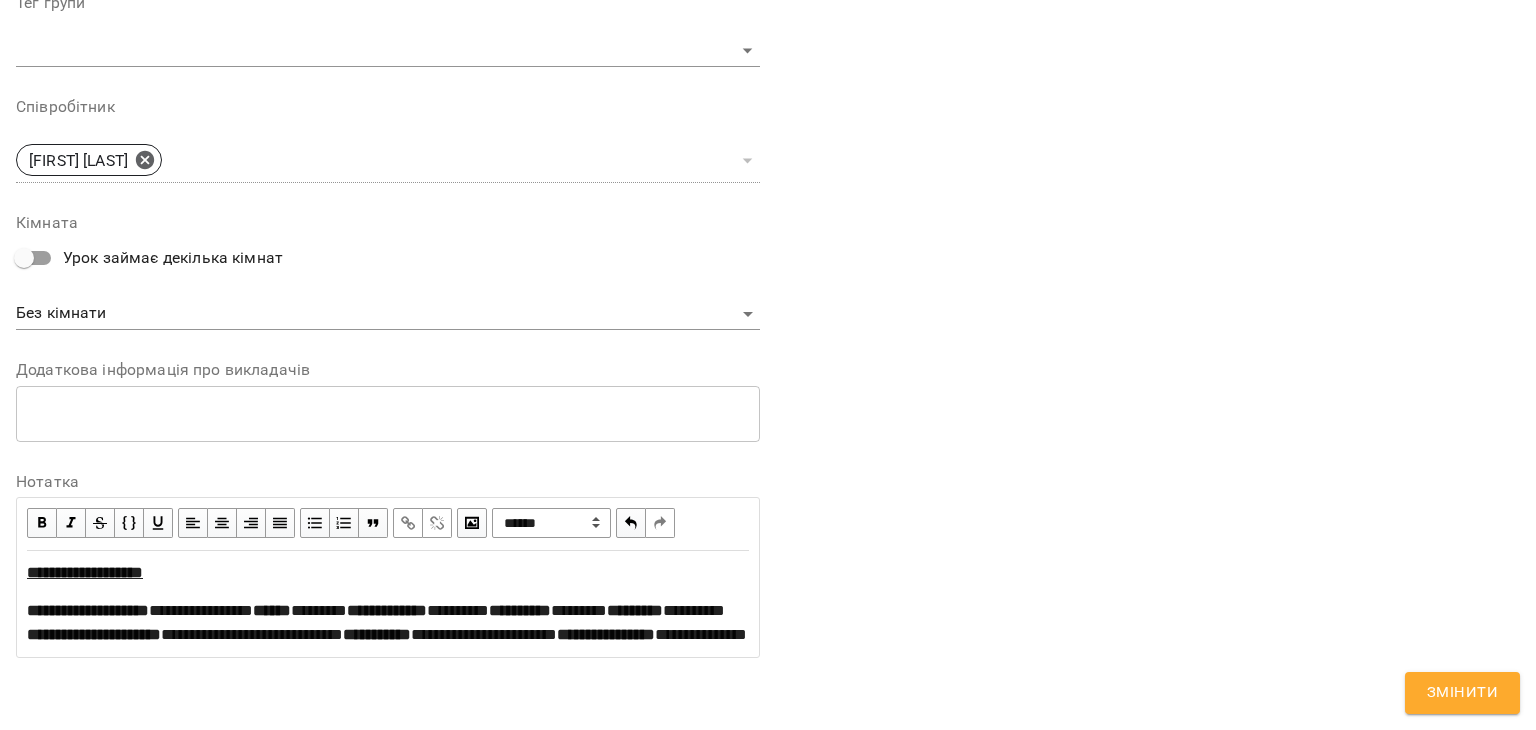 scroll, scrollTop: 912, scrollLeft: 0, axis: vertical 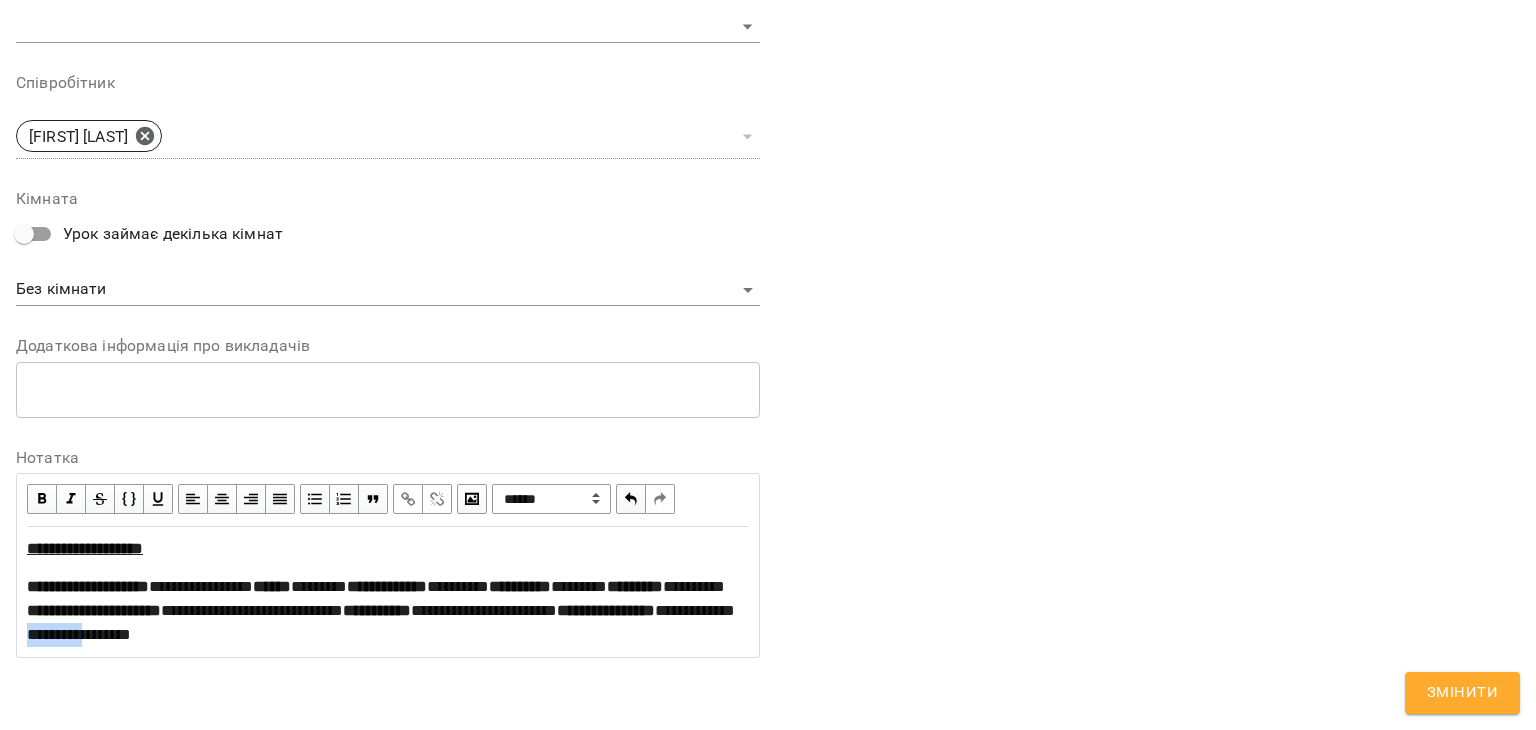 drag, startPoint x: 95, startPoint y: 639, endPoint x: 0, endPoint y: 649, distance: 95.524864 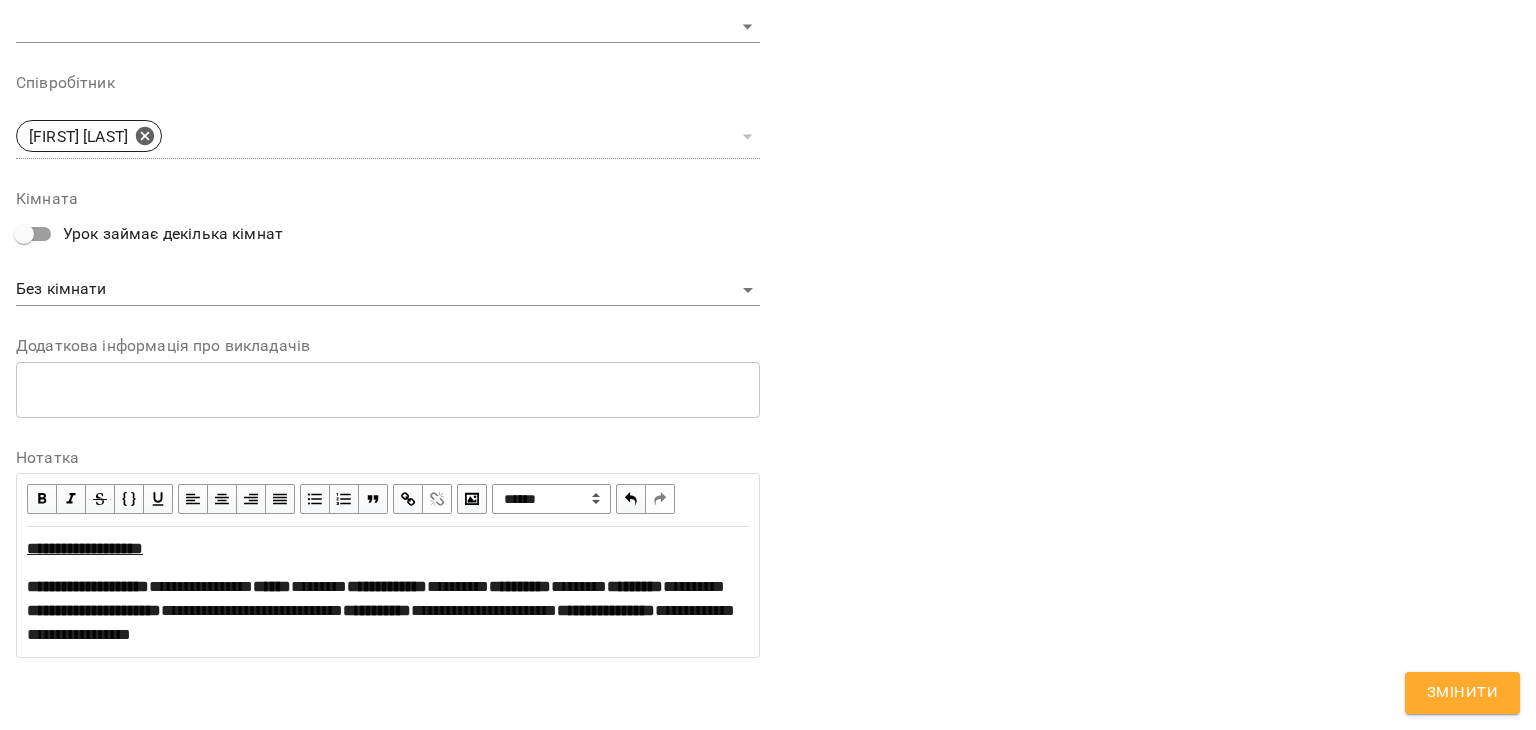 click on "**********" at bounding box center (388, 611) 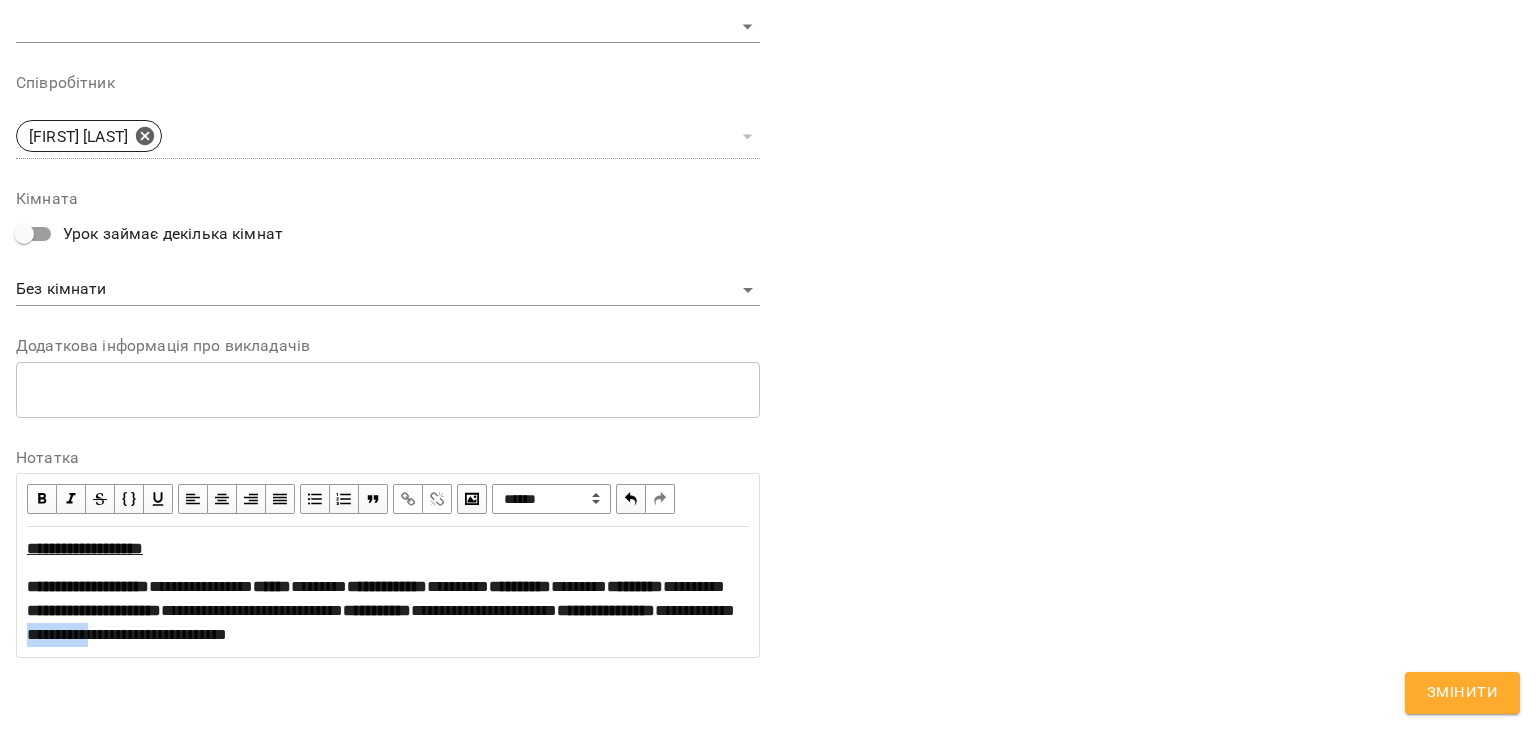 drag, startPoint x: 97, startPoint y: 630, endPoint x: 2, endPoint y: 645, distance: 96.17692 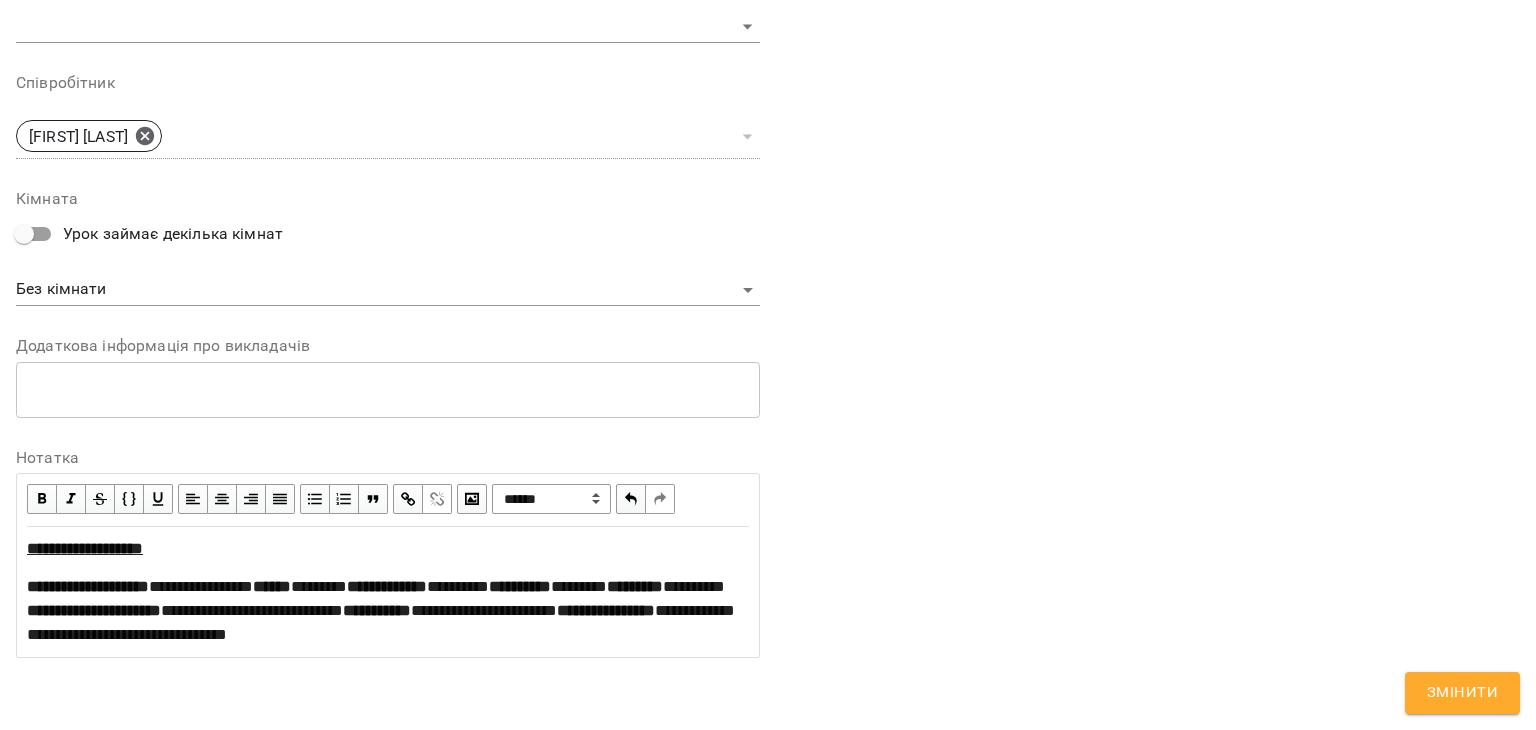 click on "**********" at bounding box center (768, 12) 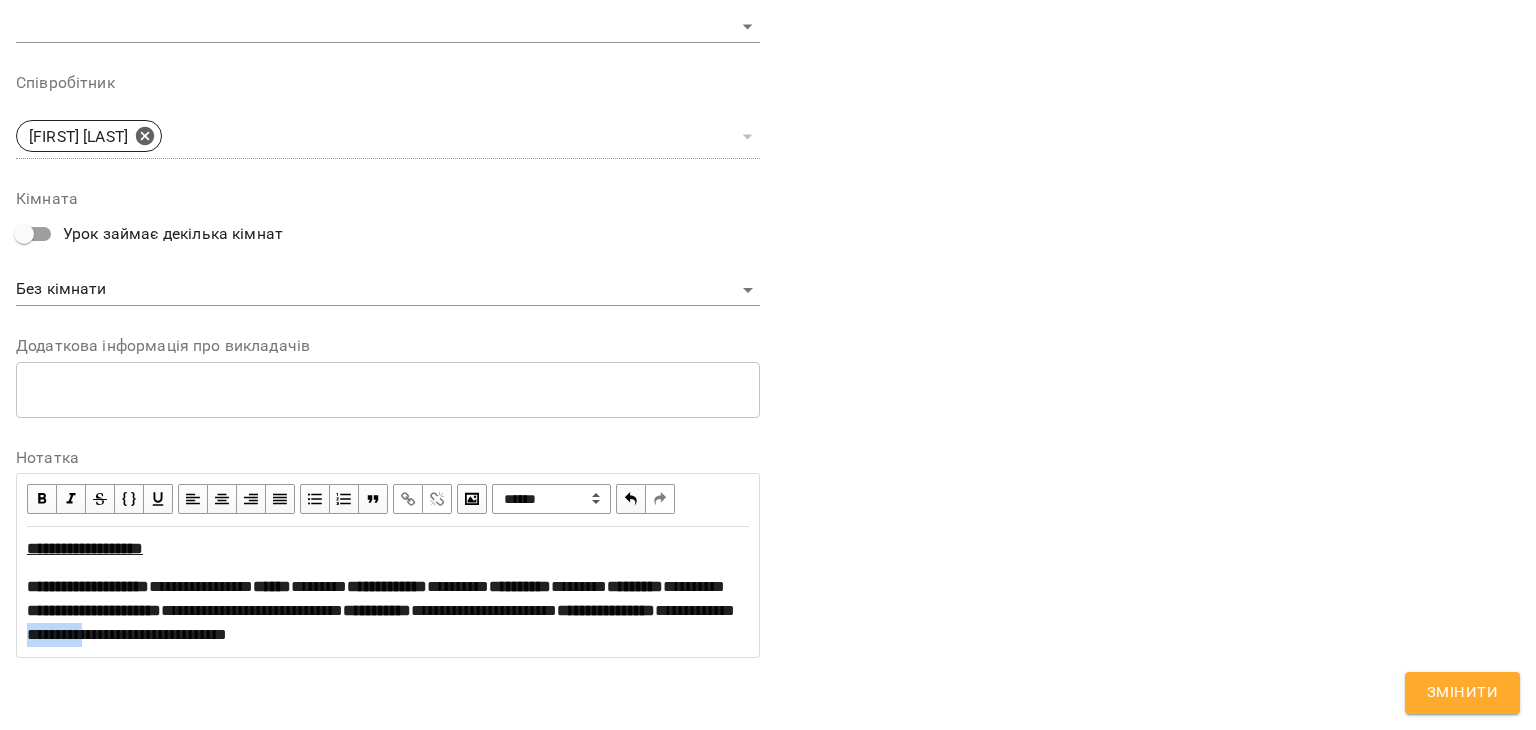 drag, startPoint x: 96, startPoint y: 639, endPoint x: 26, endPoint y: 641, distance: 70.028564 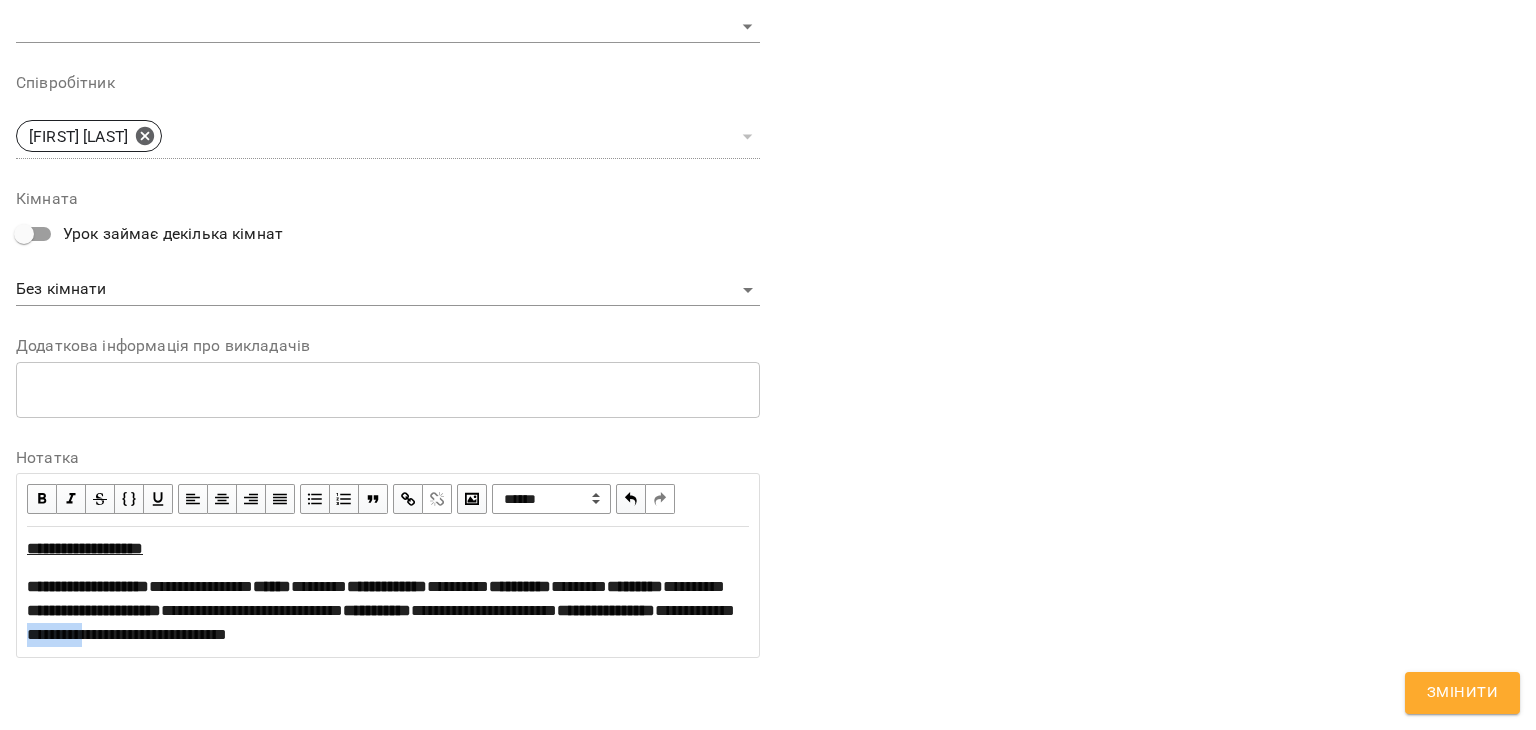 click at bounding box center [42, 499] 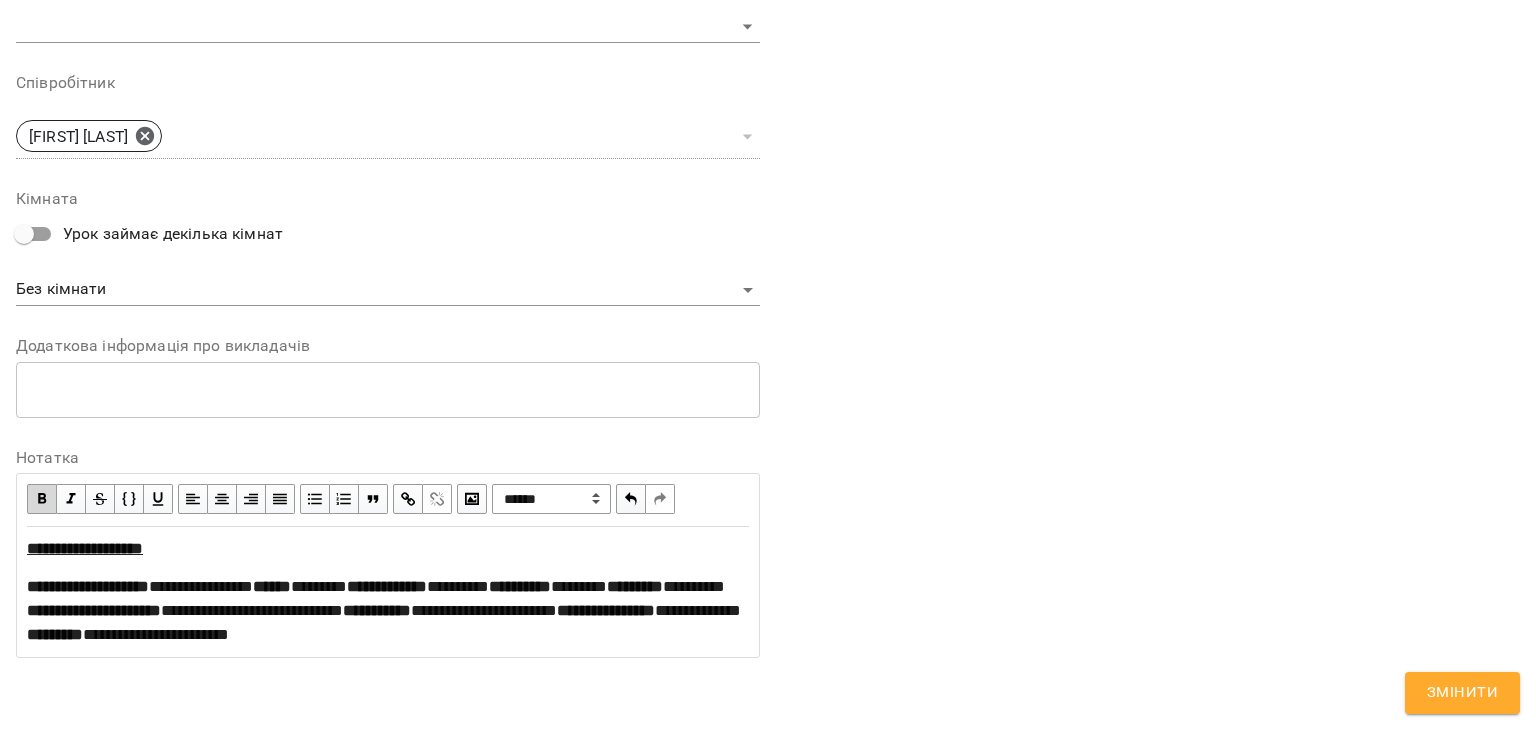click on "**********" at bounding box center (388, 611) 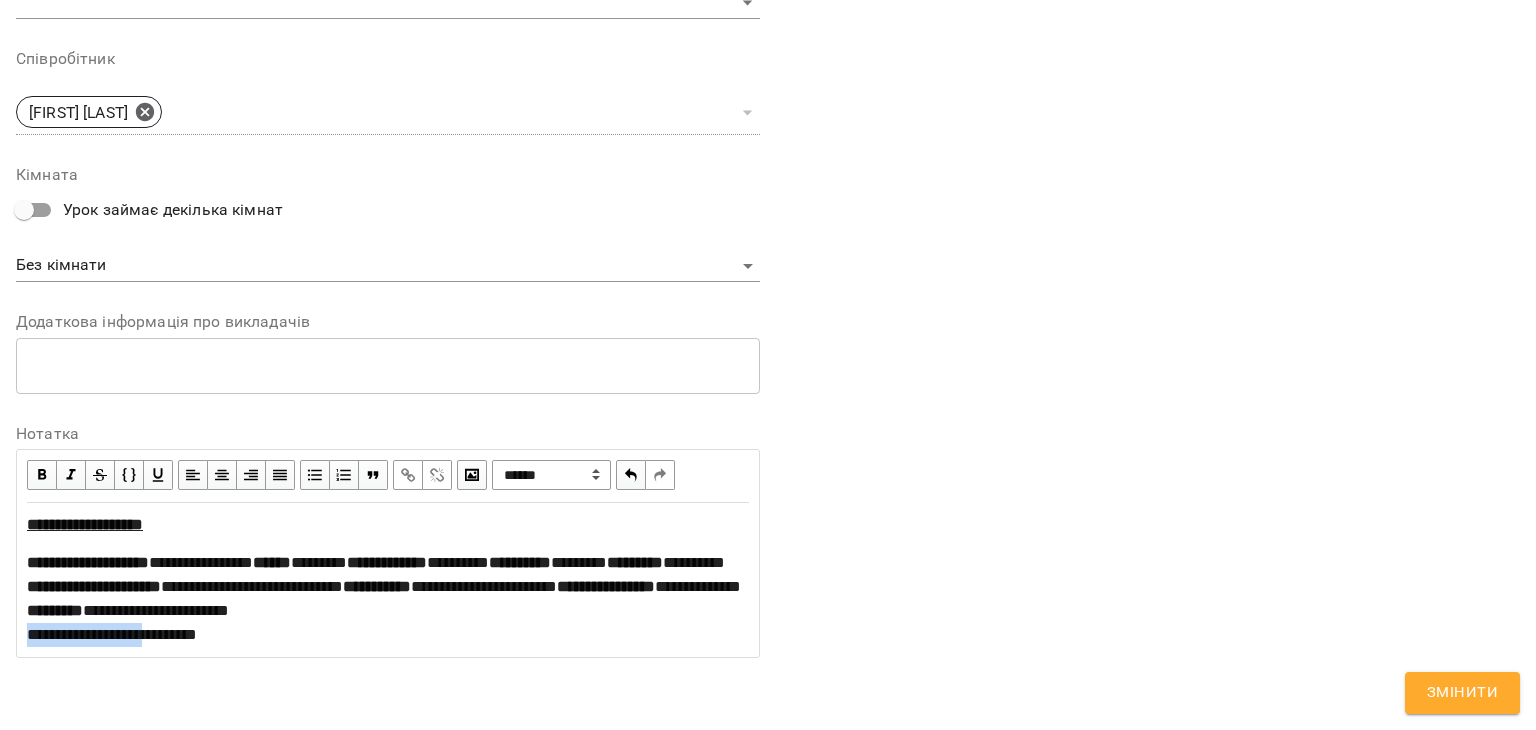 drag, startPoint x: 150, startPoint y: 659, endPoint x: 0, endPoint y: 665, distance: 150.11995 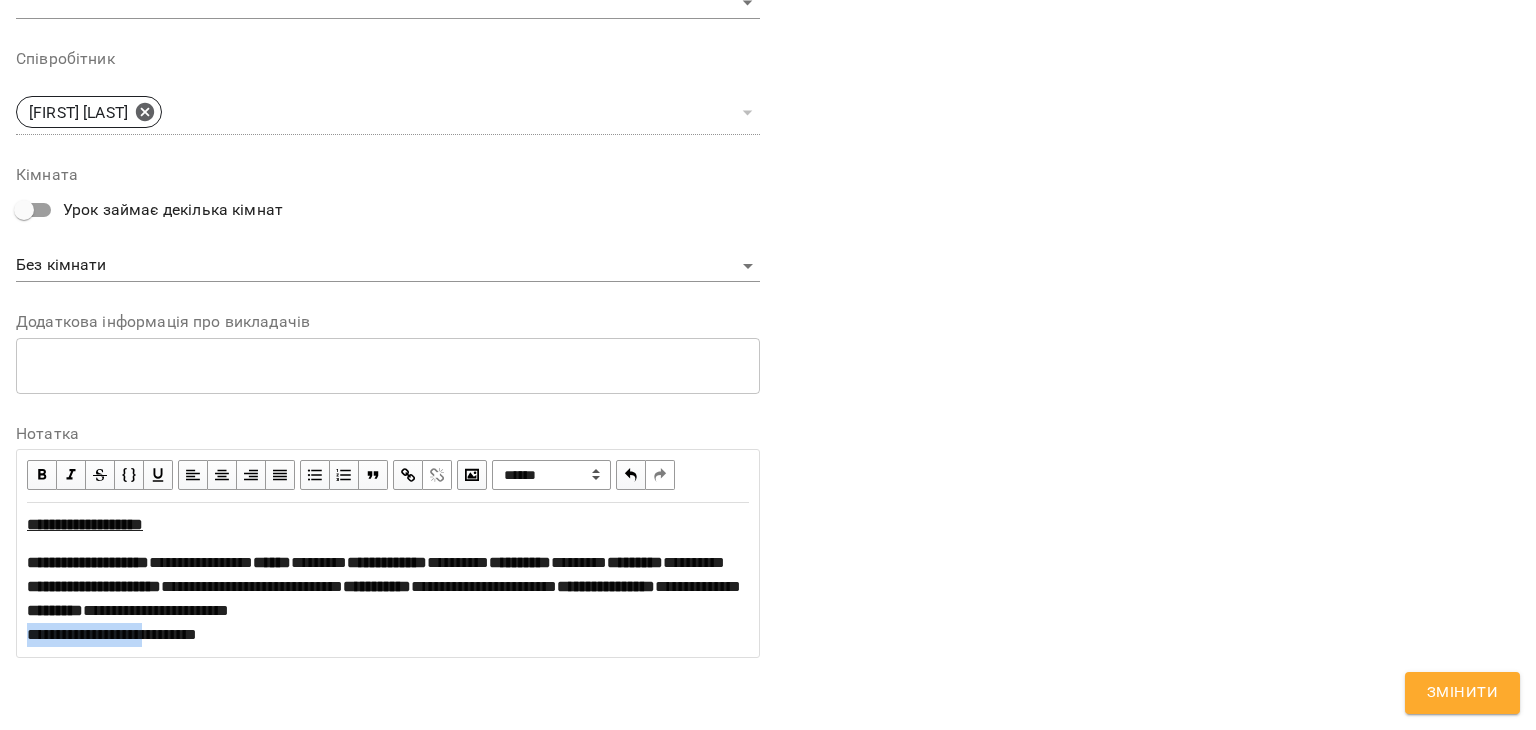 click at bounding box center [42, 475] 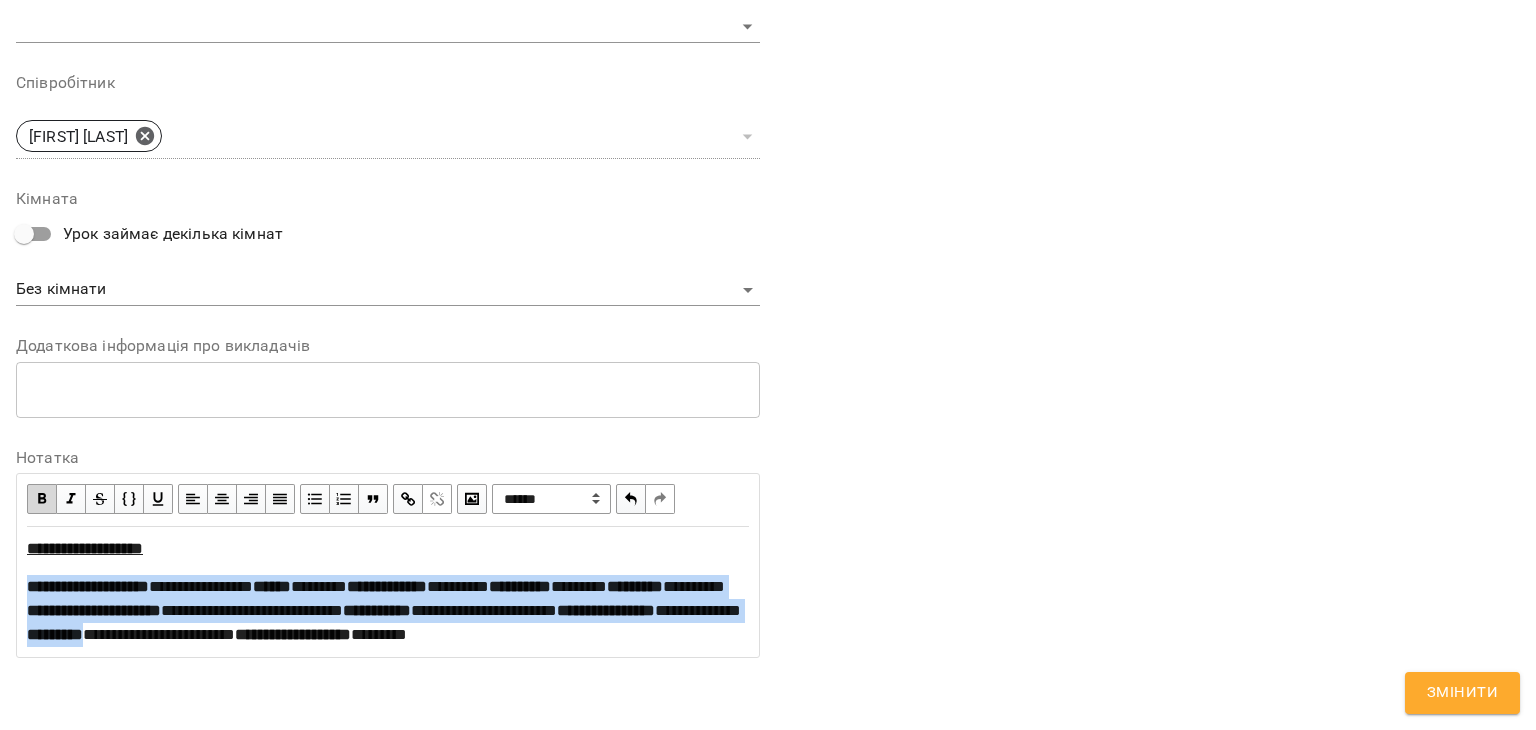 click on "**********" at bounding box center (293, 634) 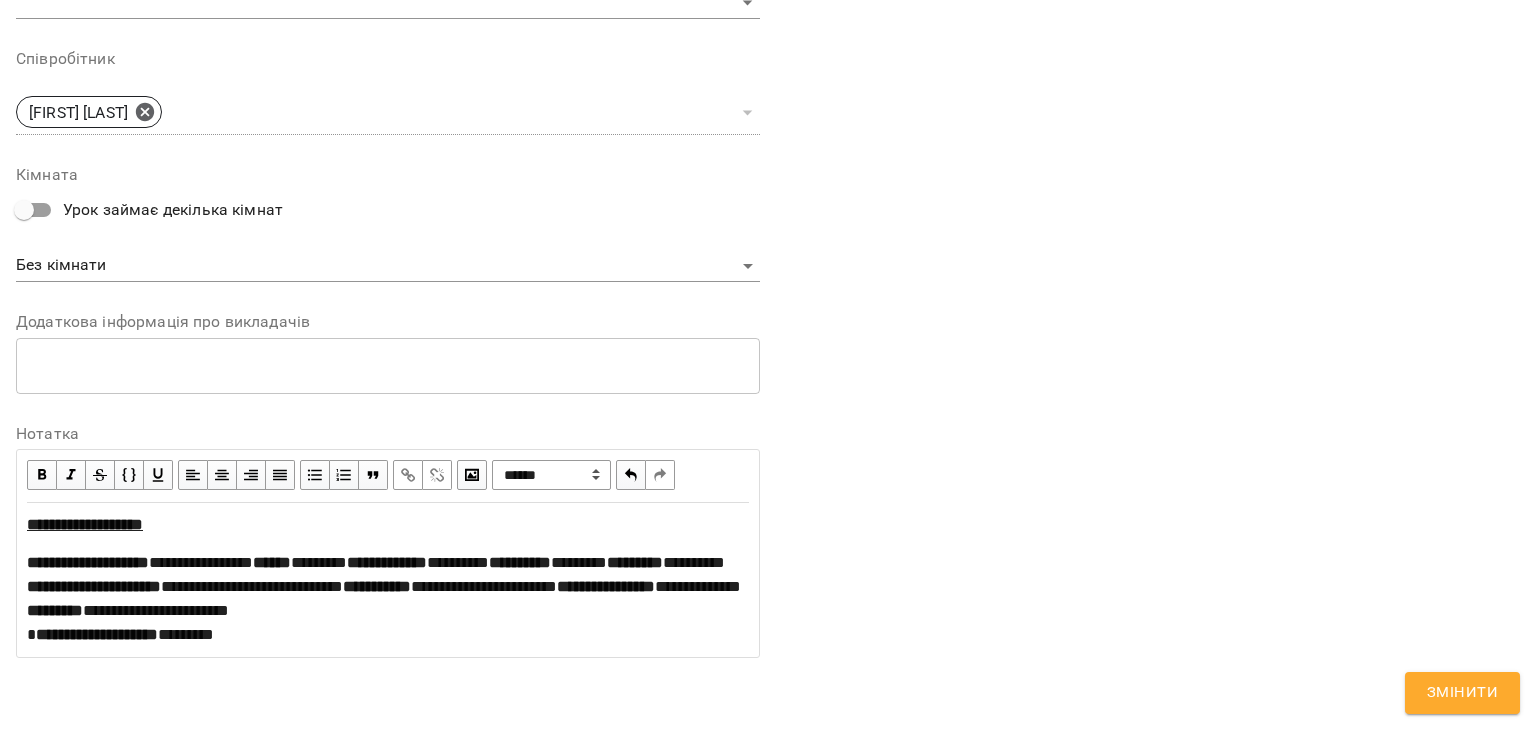 click on "**********" at bounding box center [388, 599] 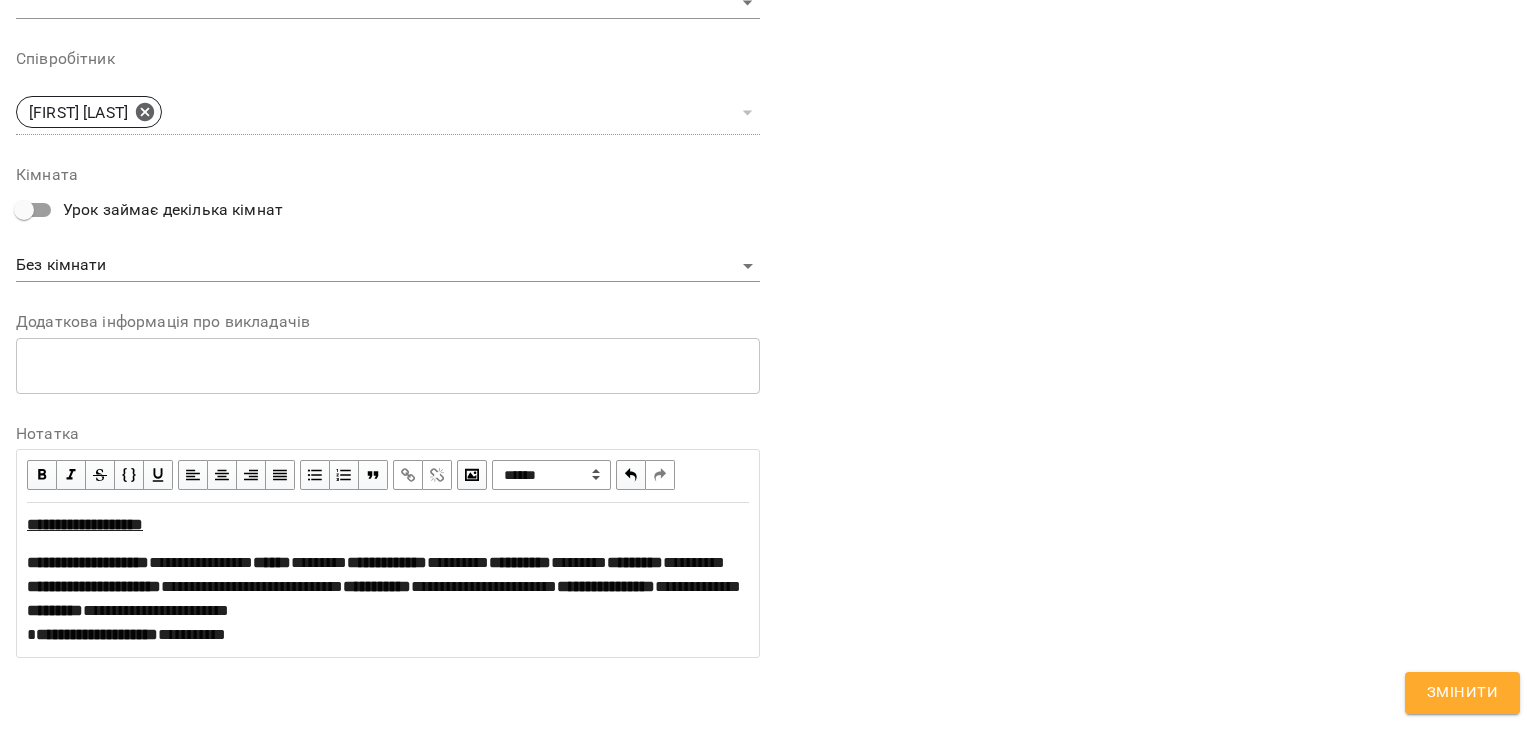 scroll, scrollTop: 960, scrollLeft: 0, axis: vertical 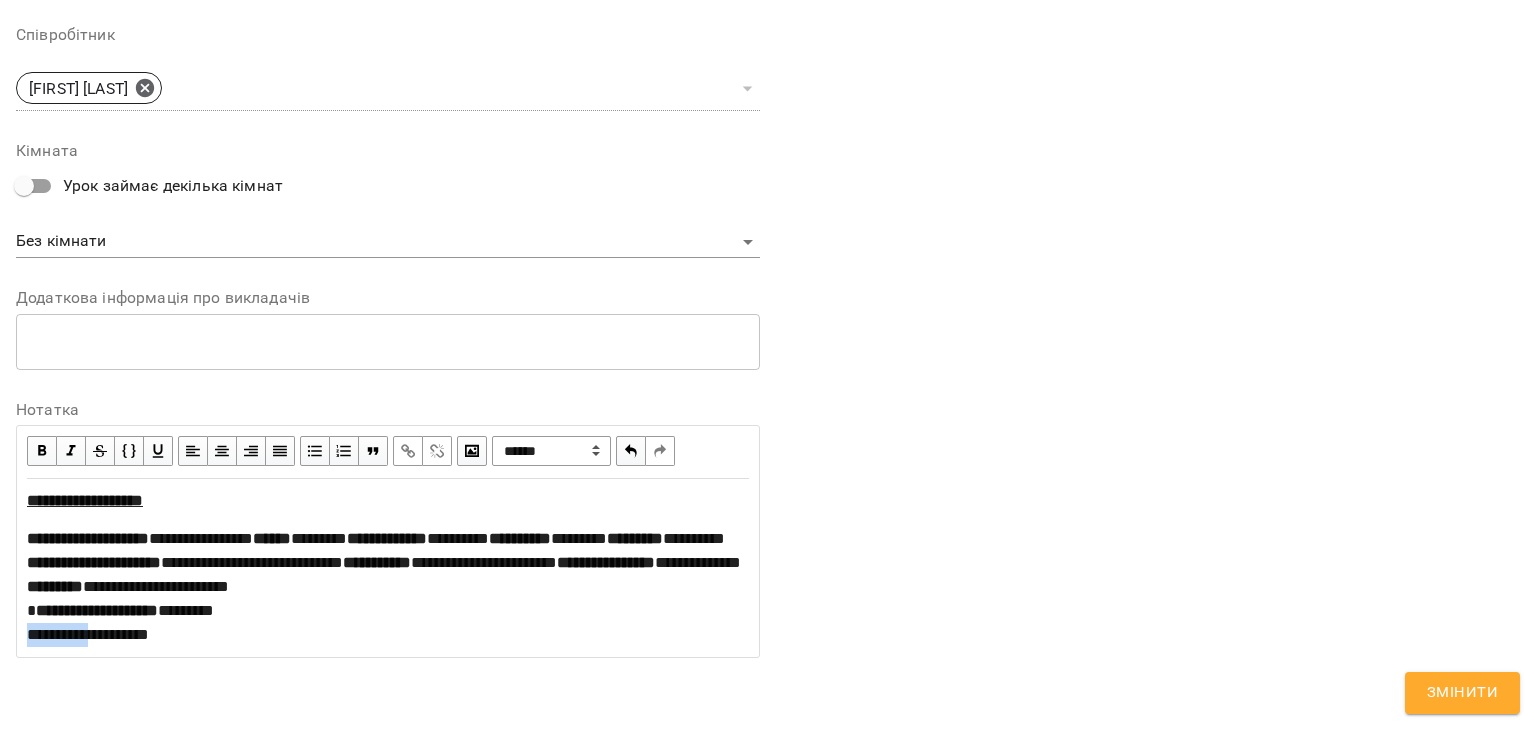 drag, startPoint x: 96, startPoint y: 637, endPoint x: 0, endPoint y: 634, distance: 96.04687 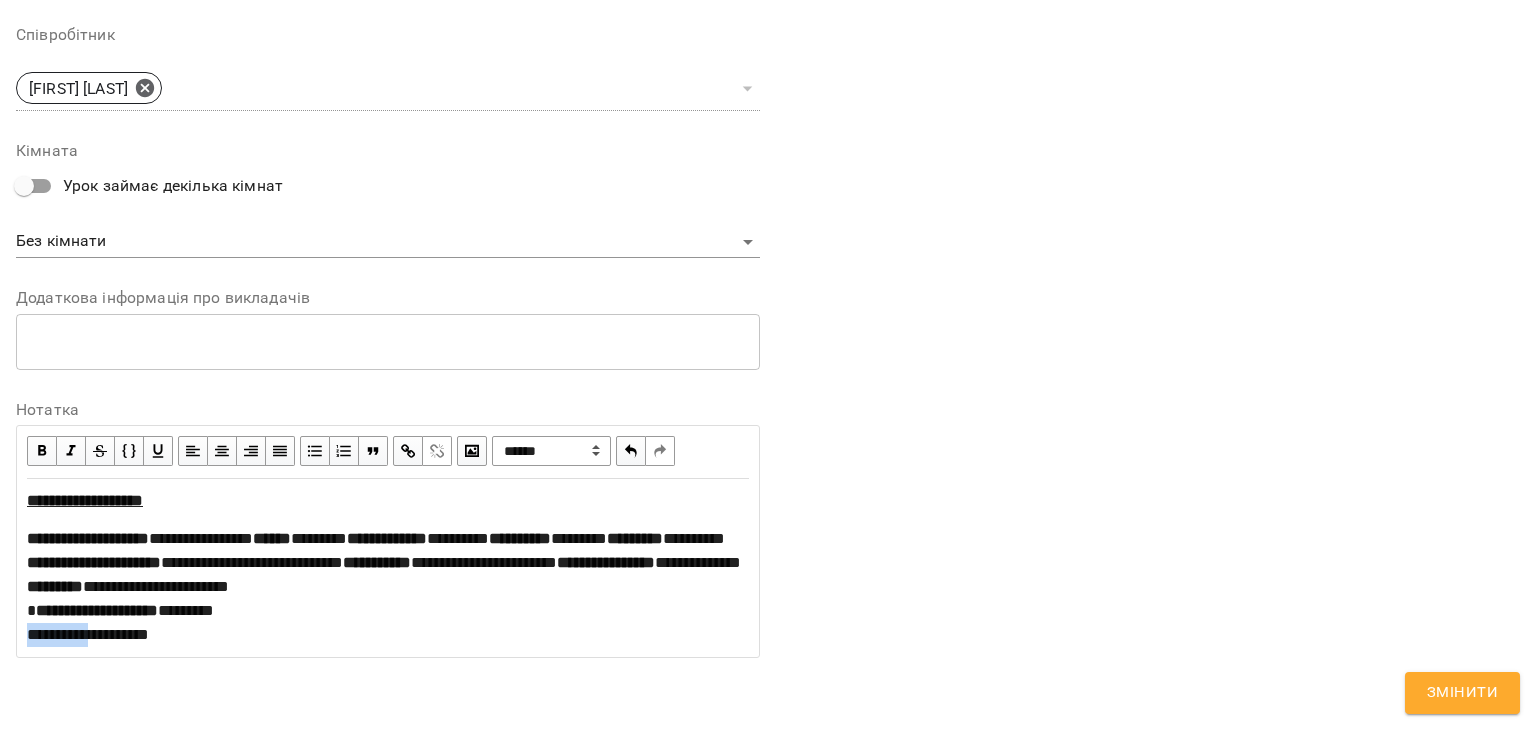 click at bounding box center [42, 451] 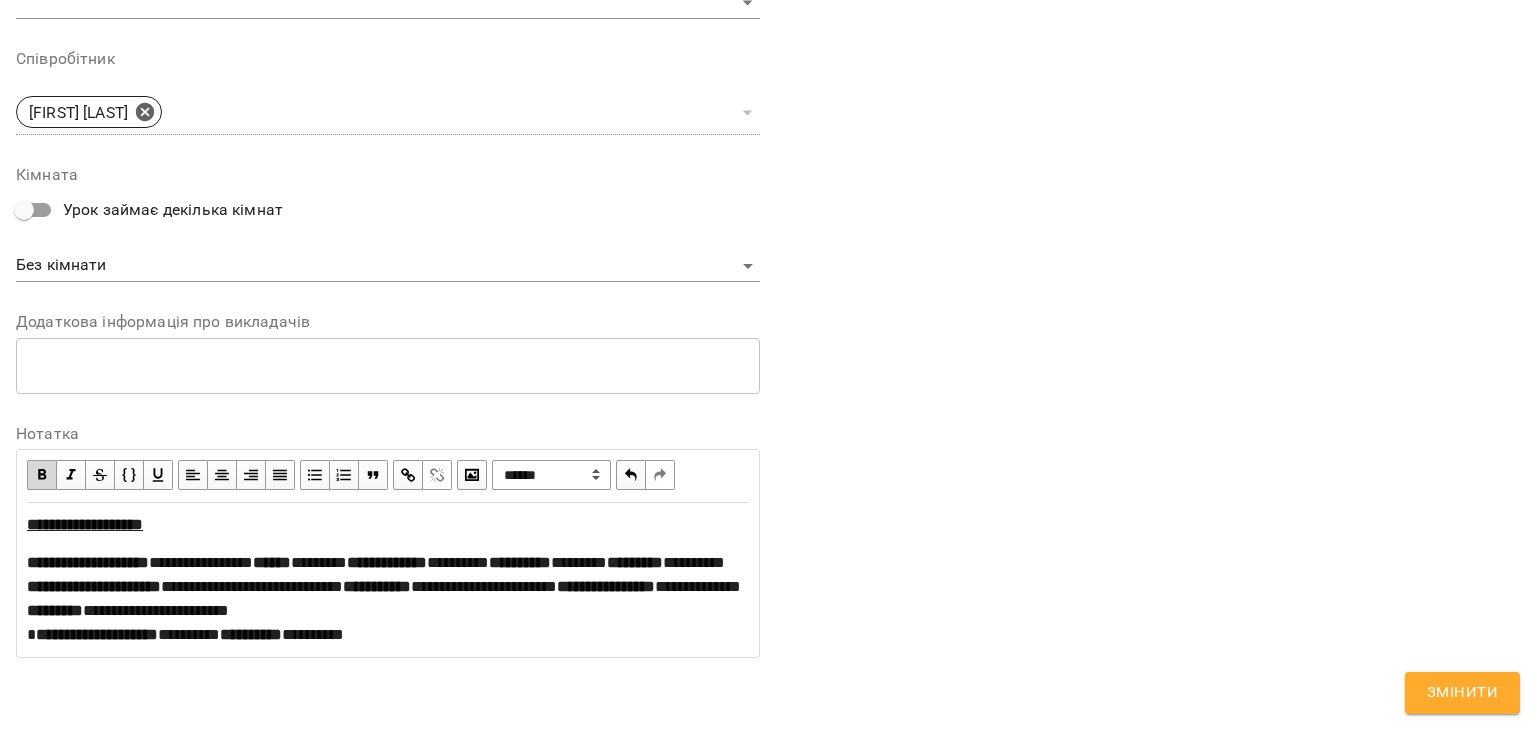 click on "**********" at bounding box center [388, 599] 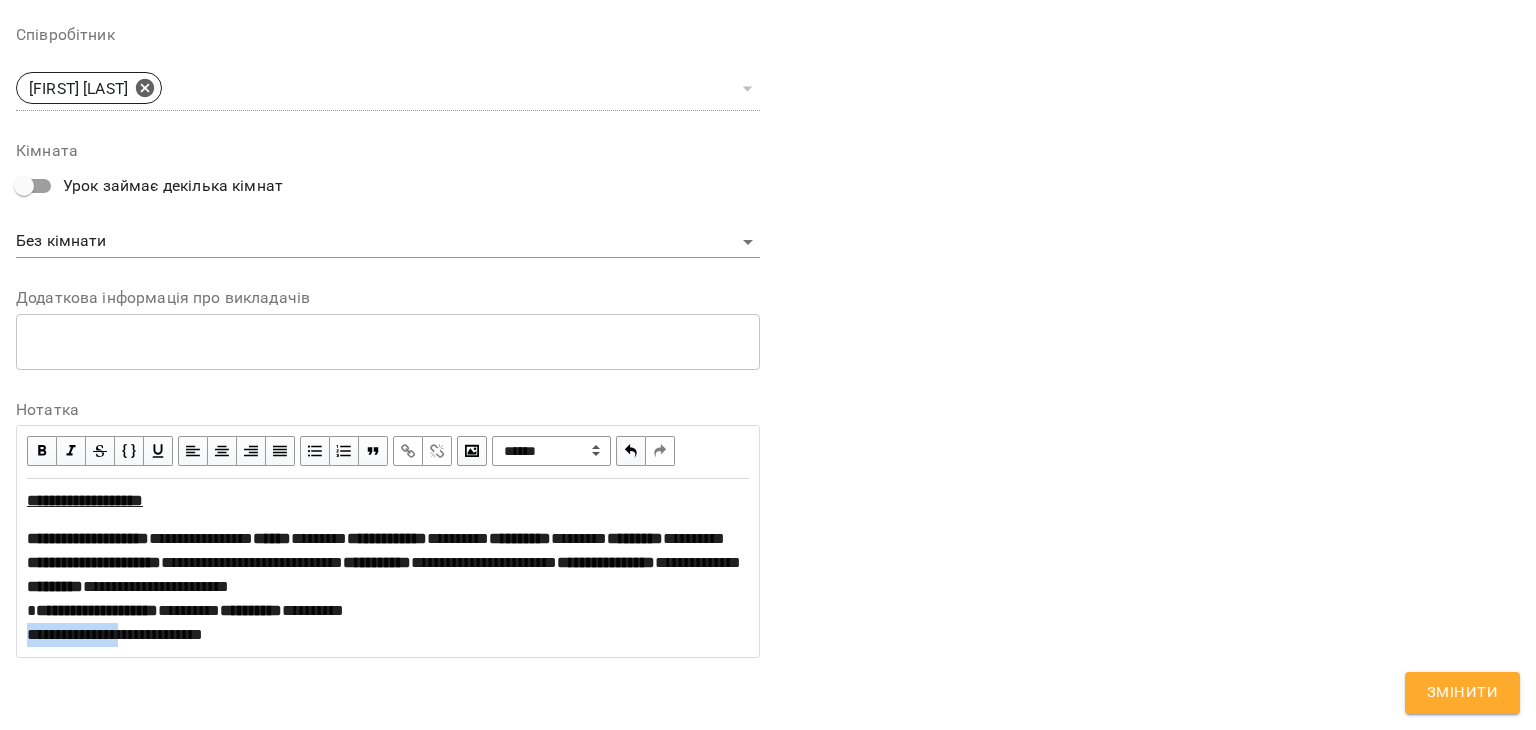 drag, startPoint x: 115, startPoint y: 659, endPoint x: 6, endPoint y: 667, distance: 109.29318 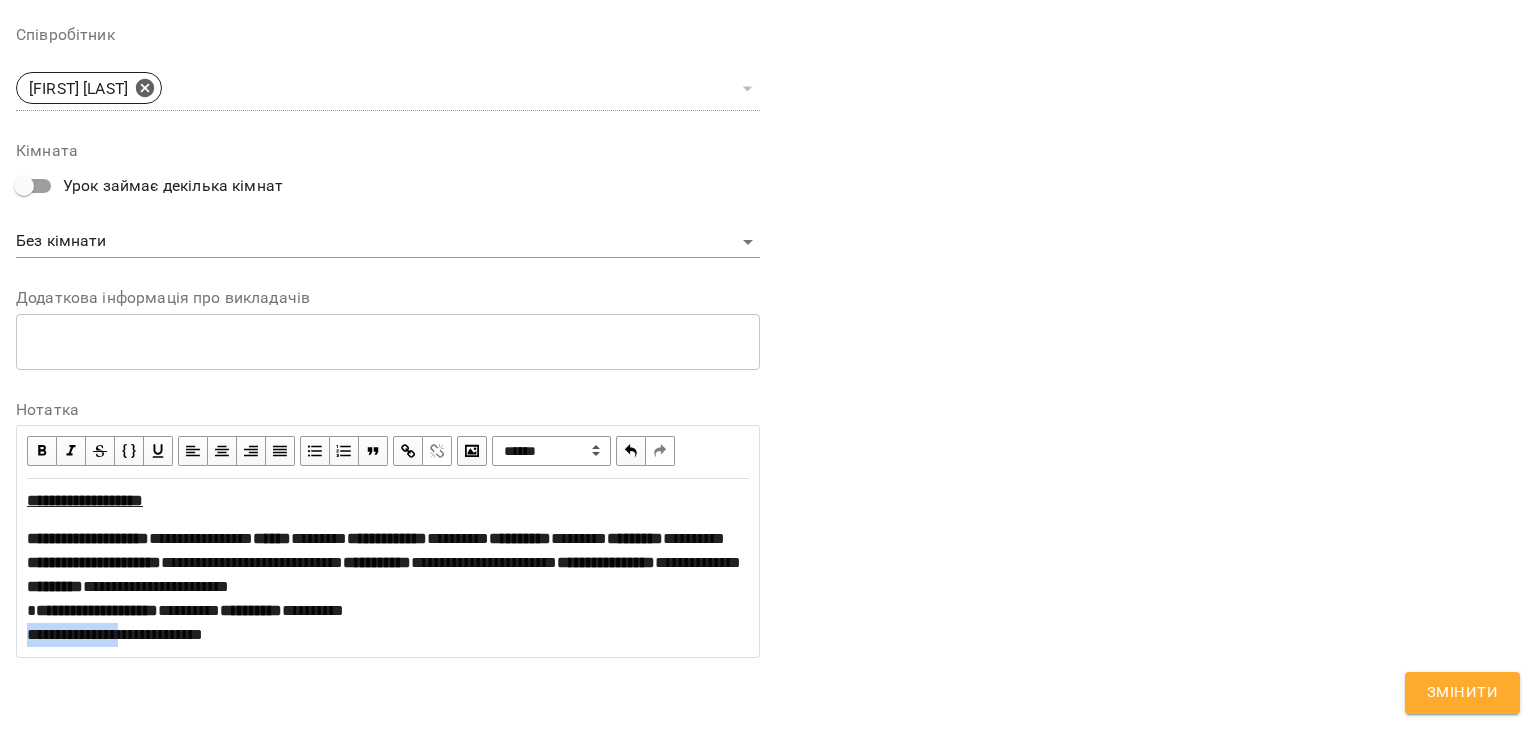 click at bounding box center (42, 451) 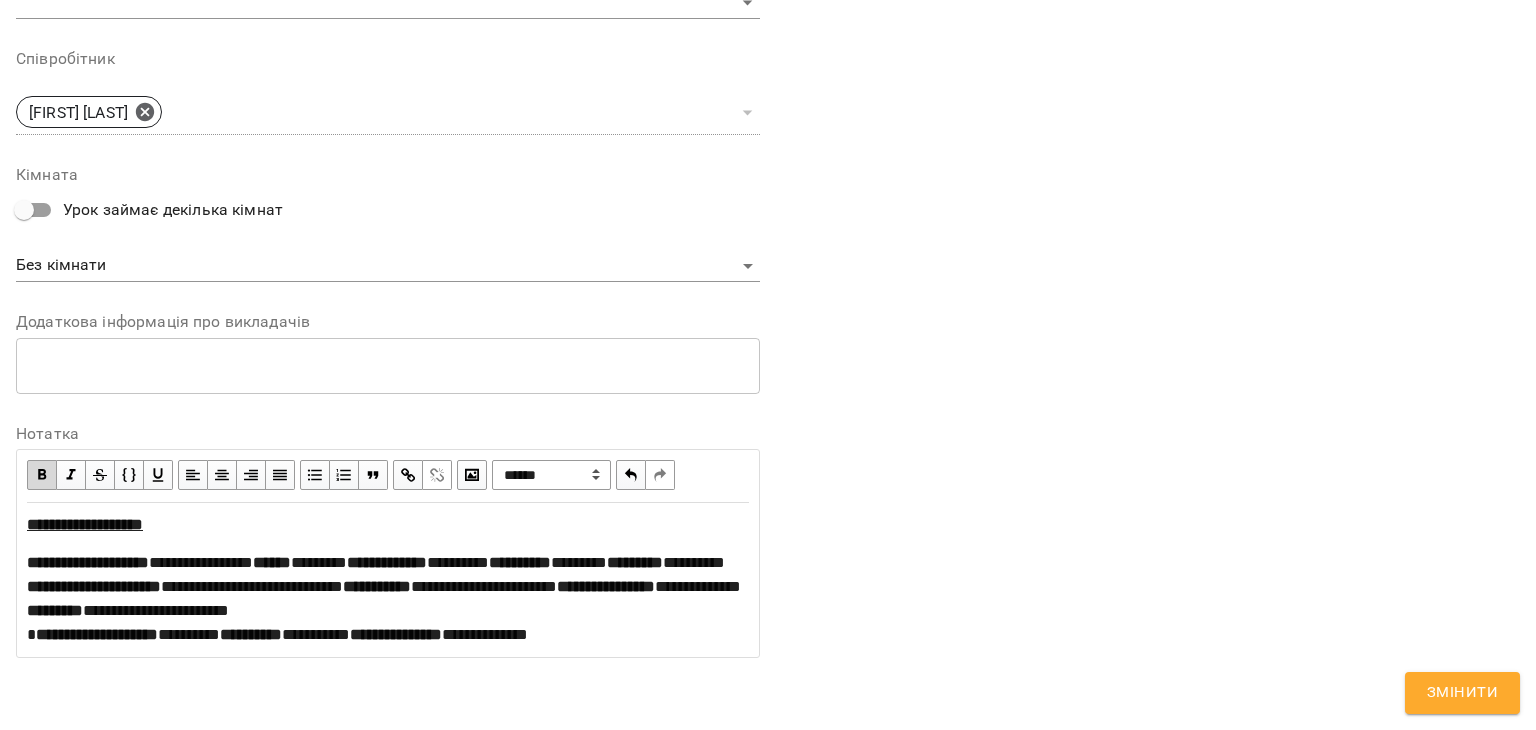 click on "**********" at bounding box center [388, 599] 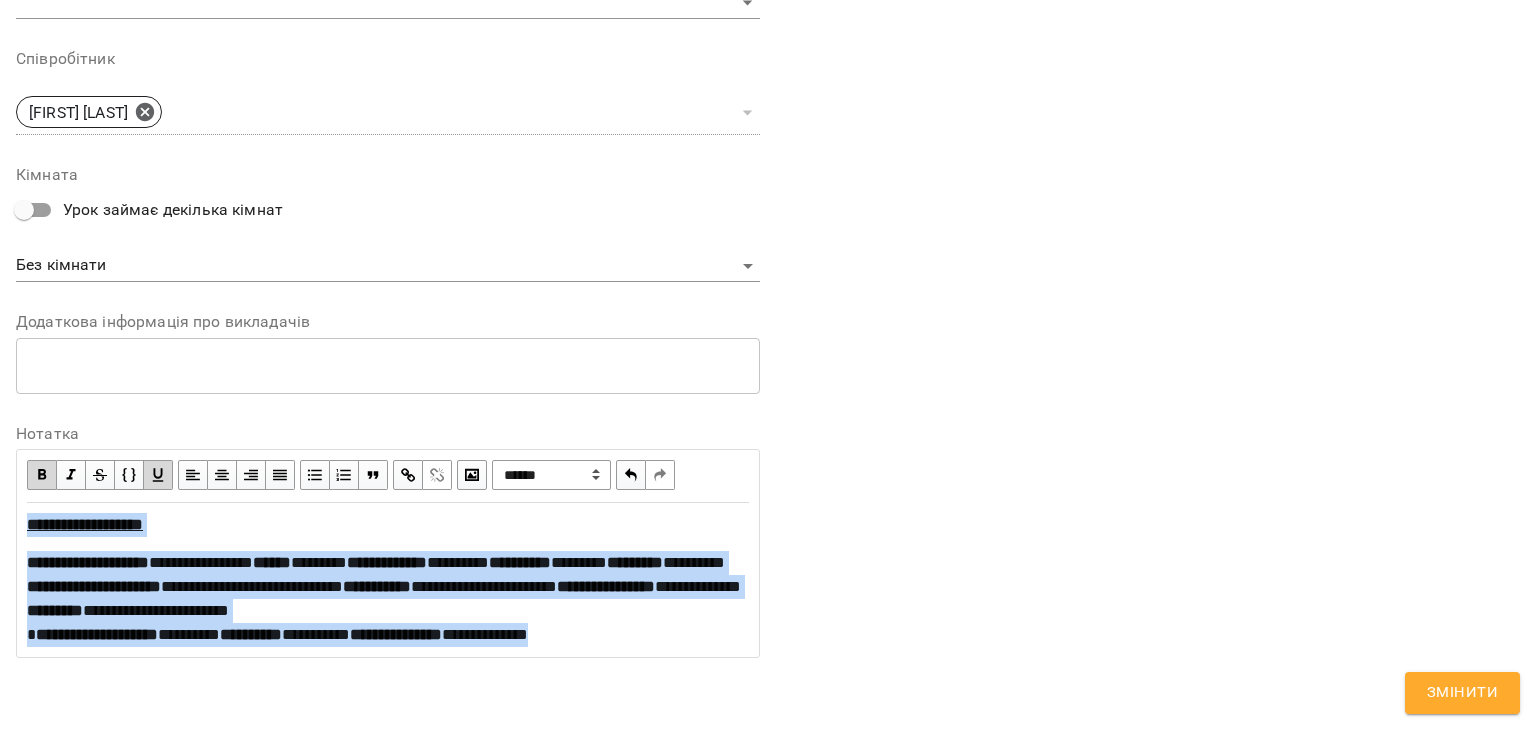 click on "**********" at bounding box center (388, 599) 